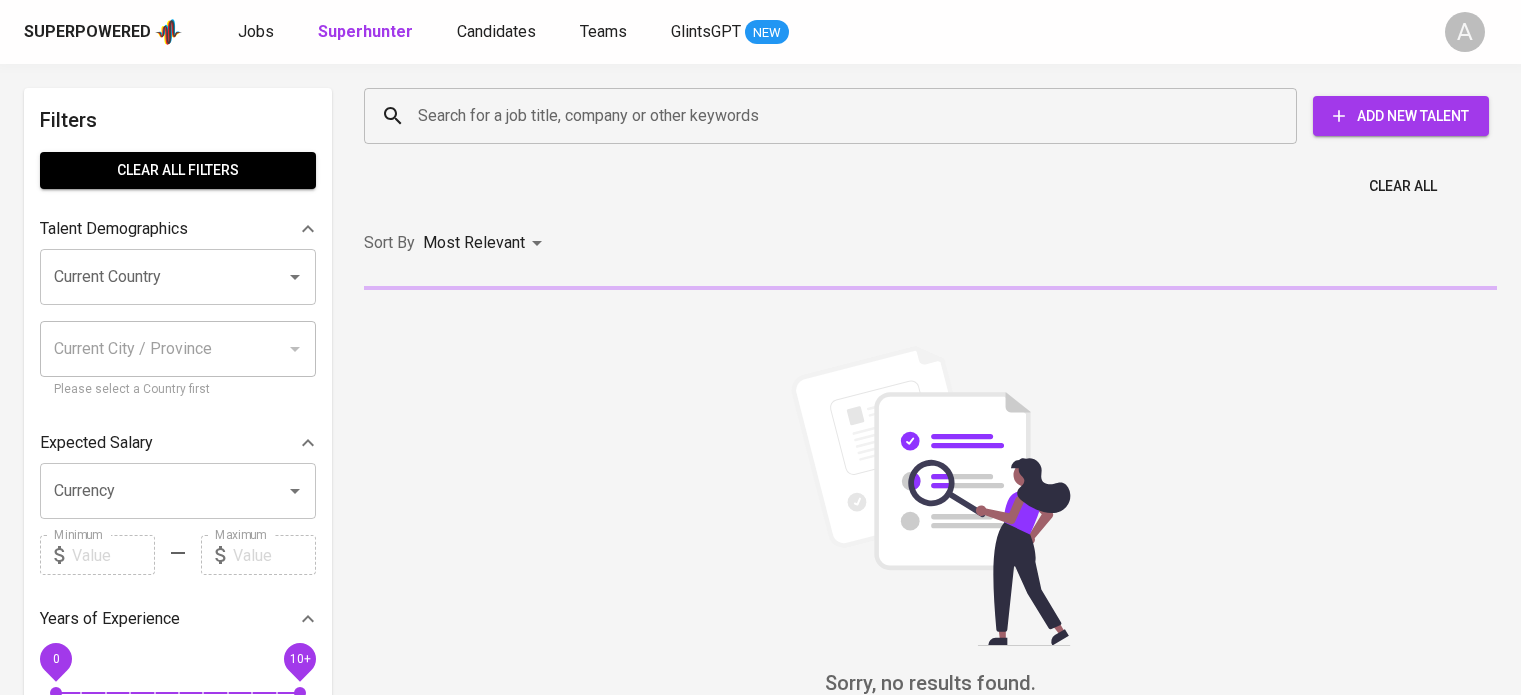 scroll, scrollTop: 0, scrollLeft: 0, axis: both 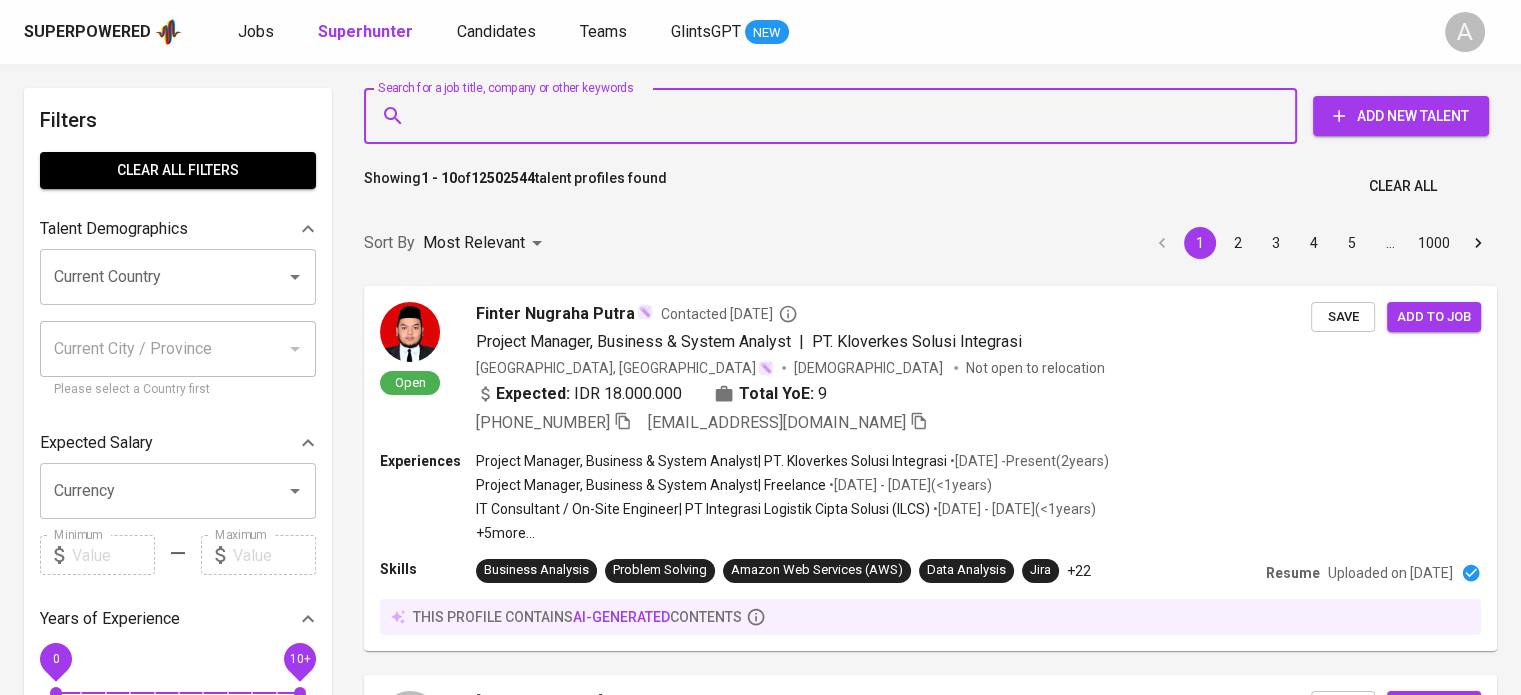 click on "Search for a job title, company or other keywords" at bounding box center [835, 116] 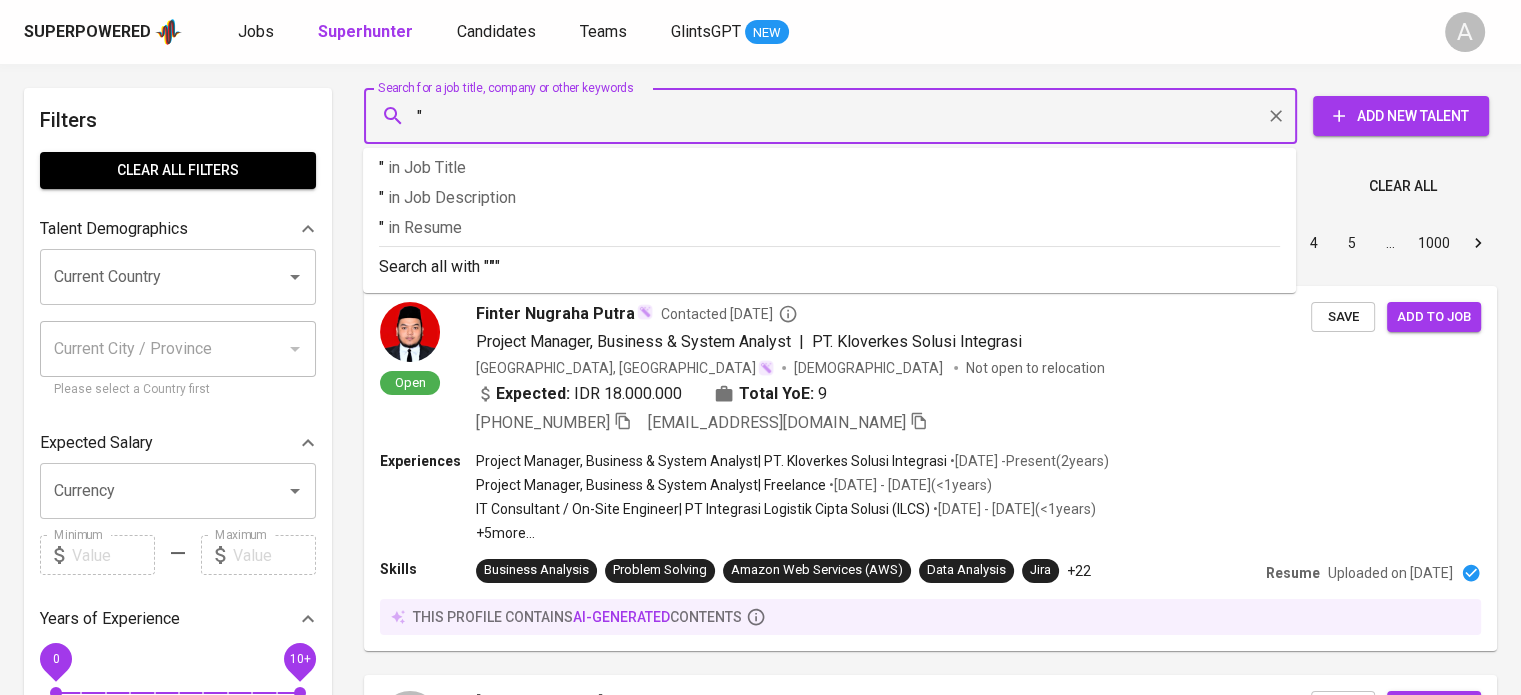 paste on "[EMAIL_ADDRESS][DOMAIN_NAME]" 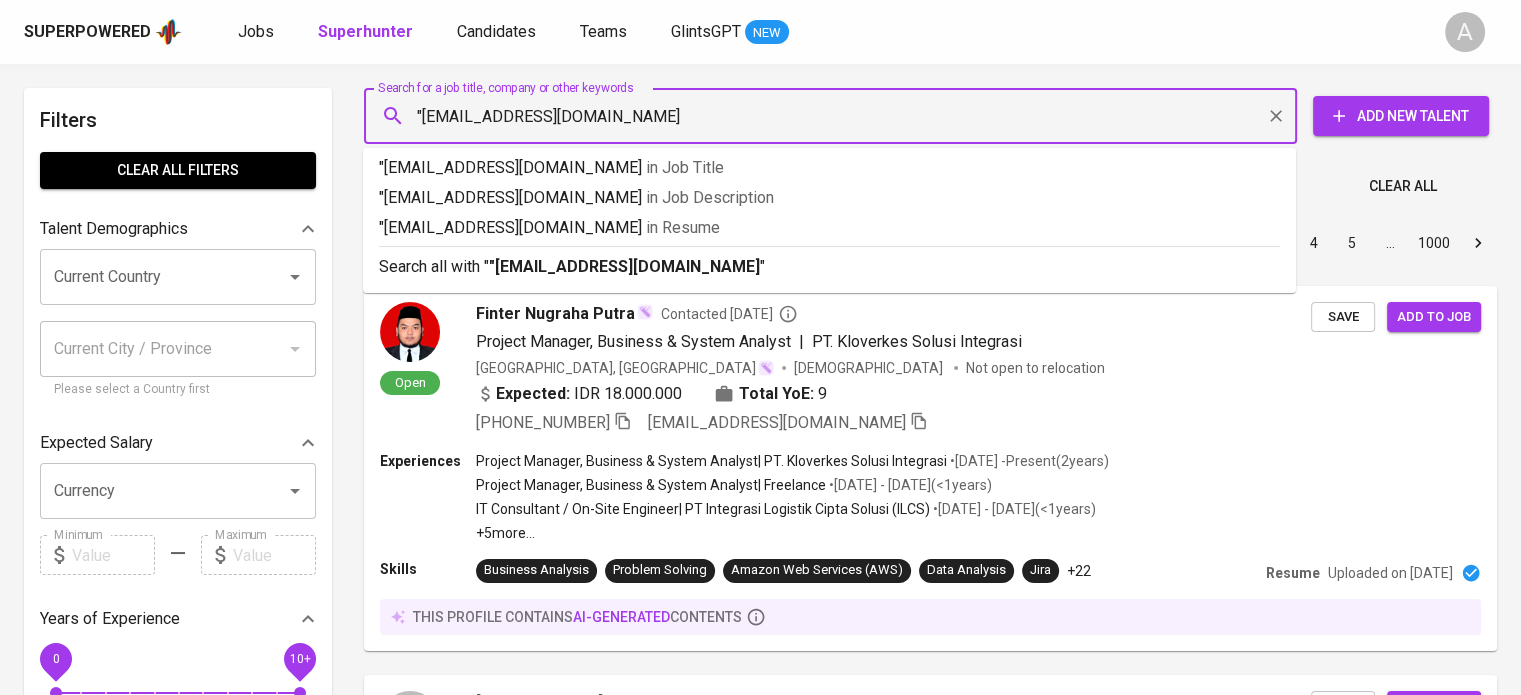 type on ""[EMAIL_ADDRESS][DOMAIN_NAME]"" 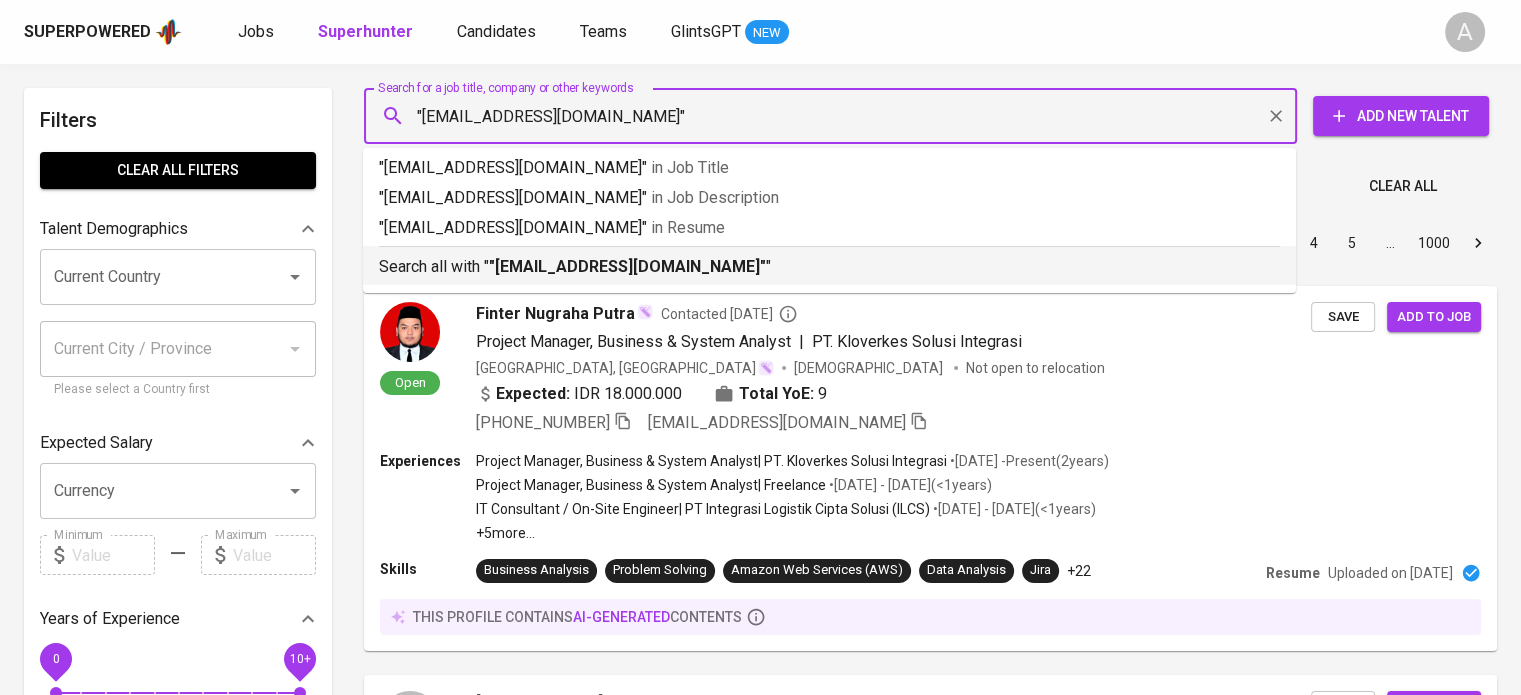 click on "Search all with " "[EMAIL_ADDRESS][DOMAIN_NAME]" "" at bounding box center [829, 267] 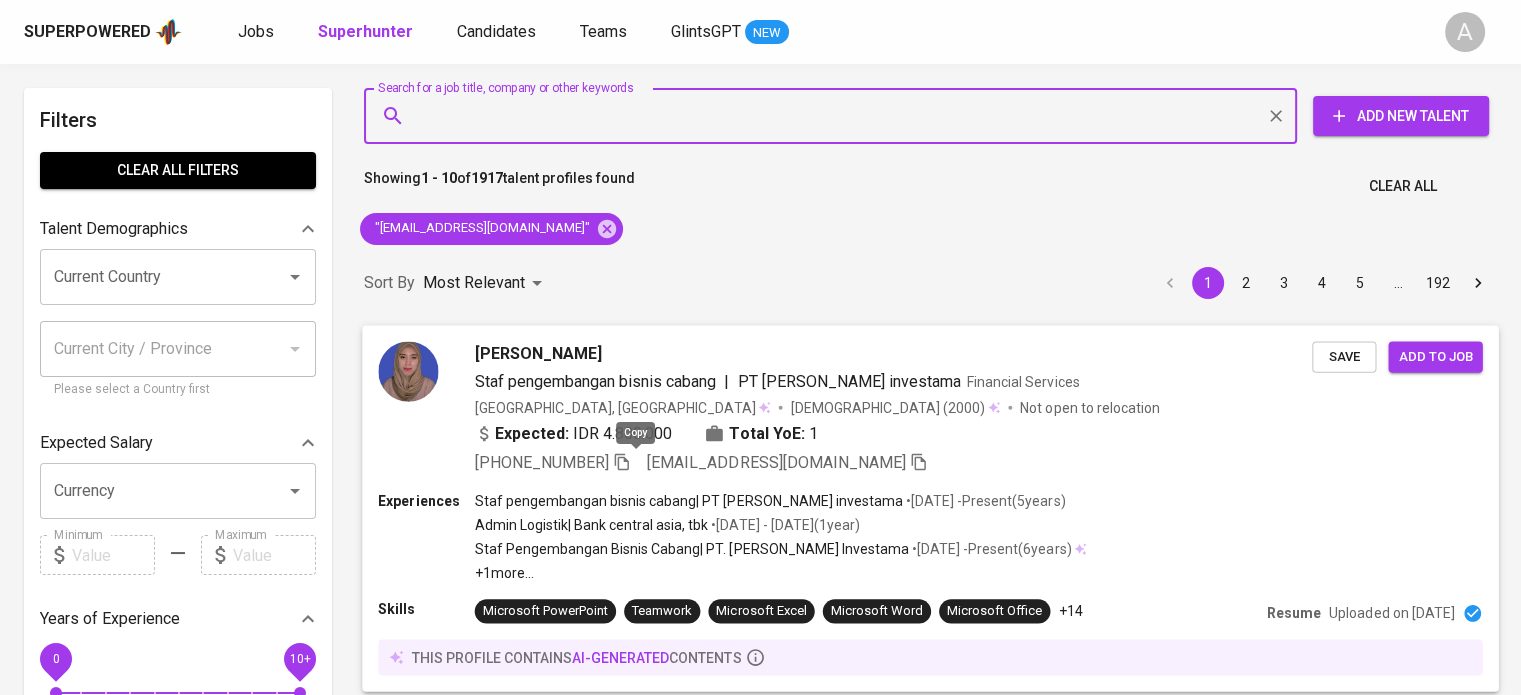 click 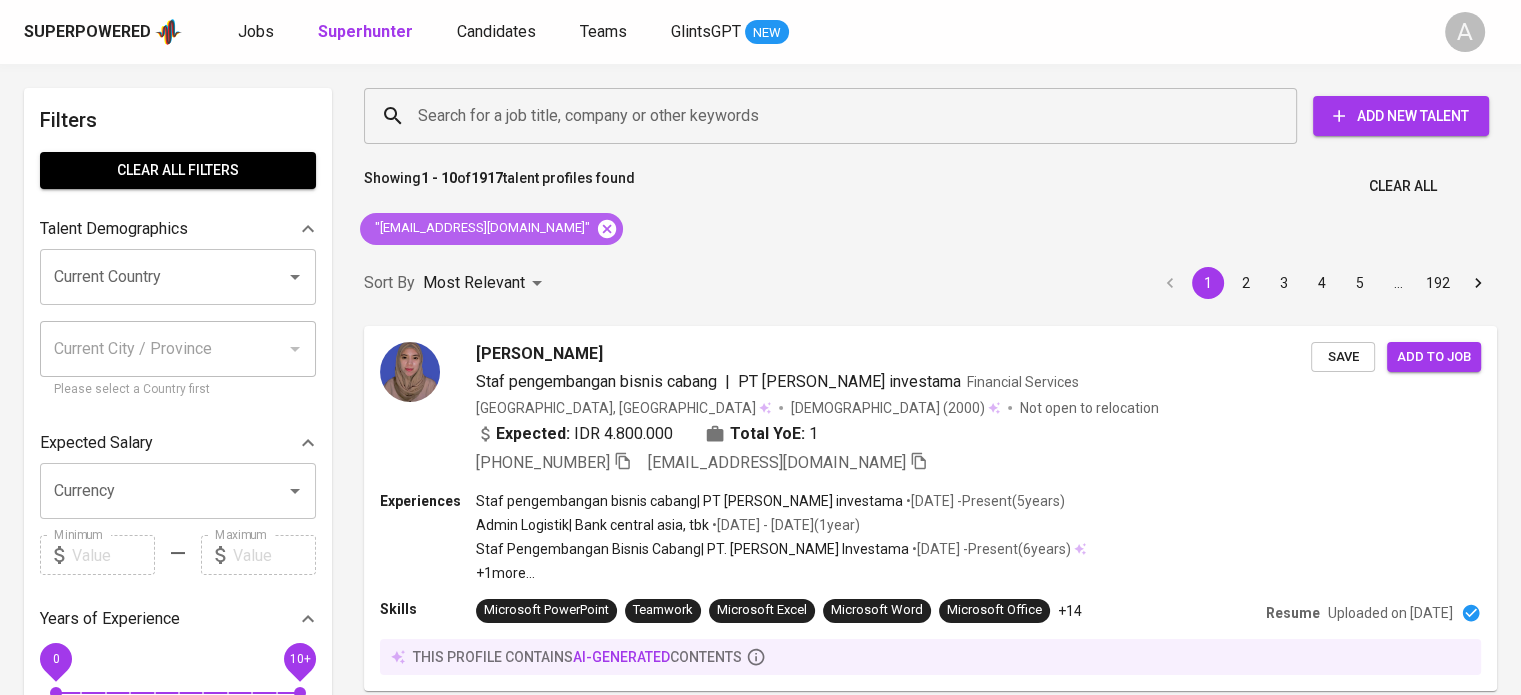click 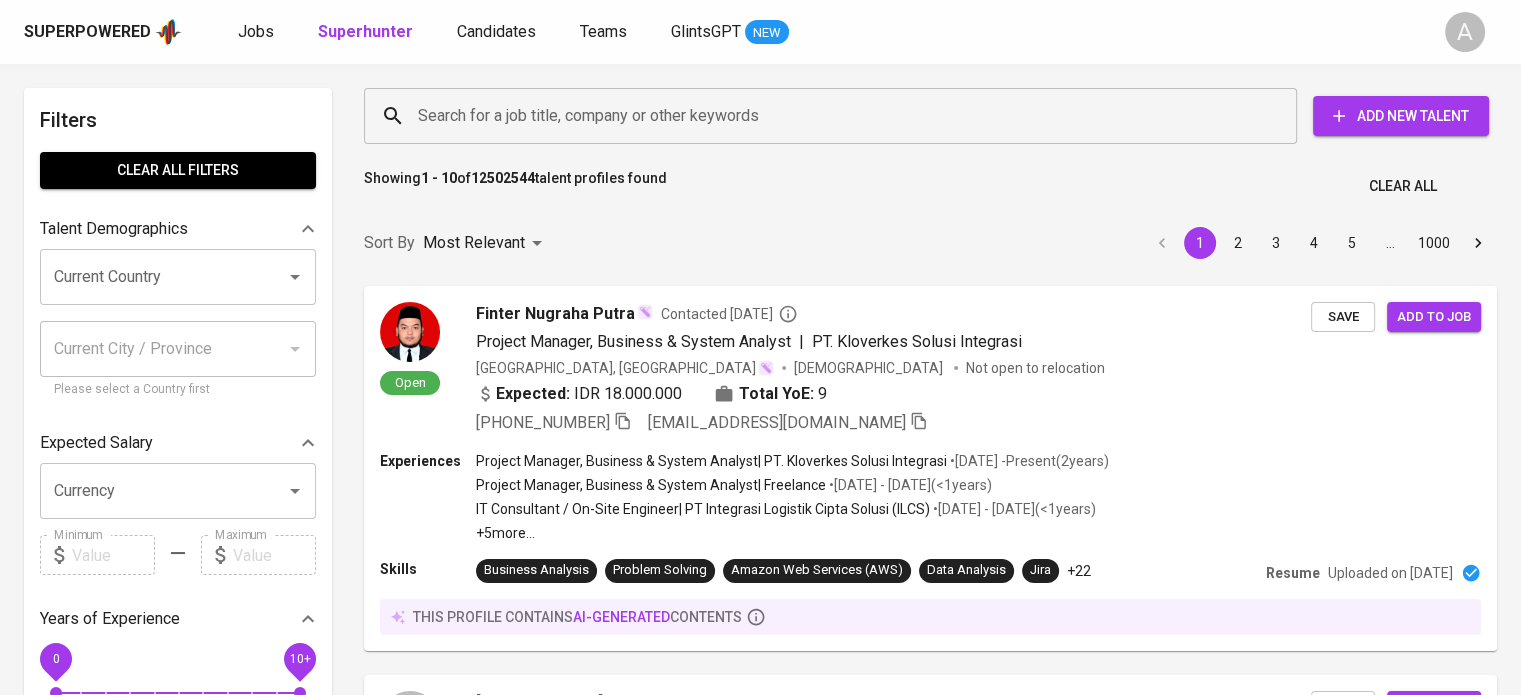 click on "Search for a job title, company or other keywords" at bounding box center [835, 116] 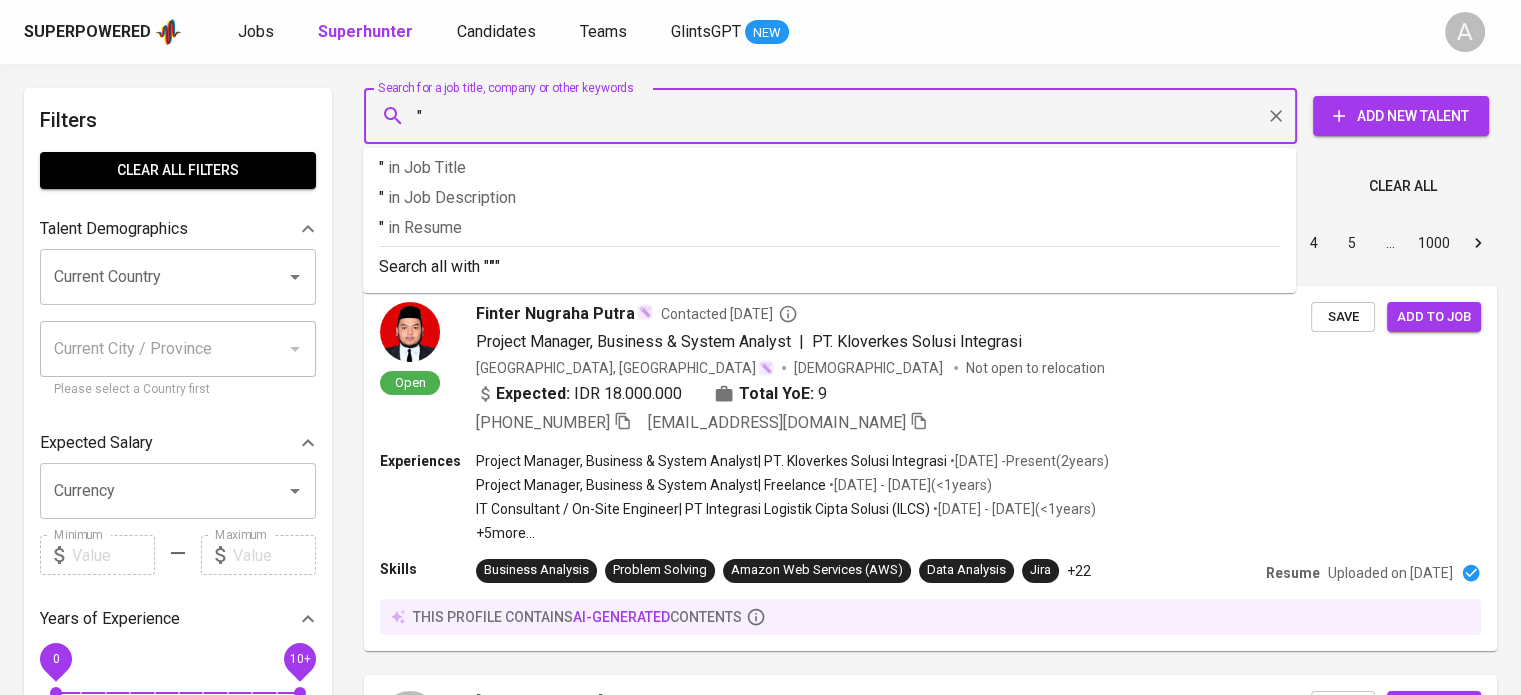 paste on "[EMAIL_ADDRESS][DOMAIN_NAME]" 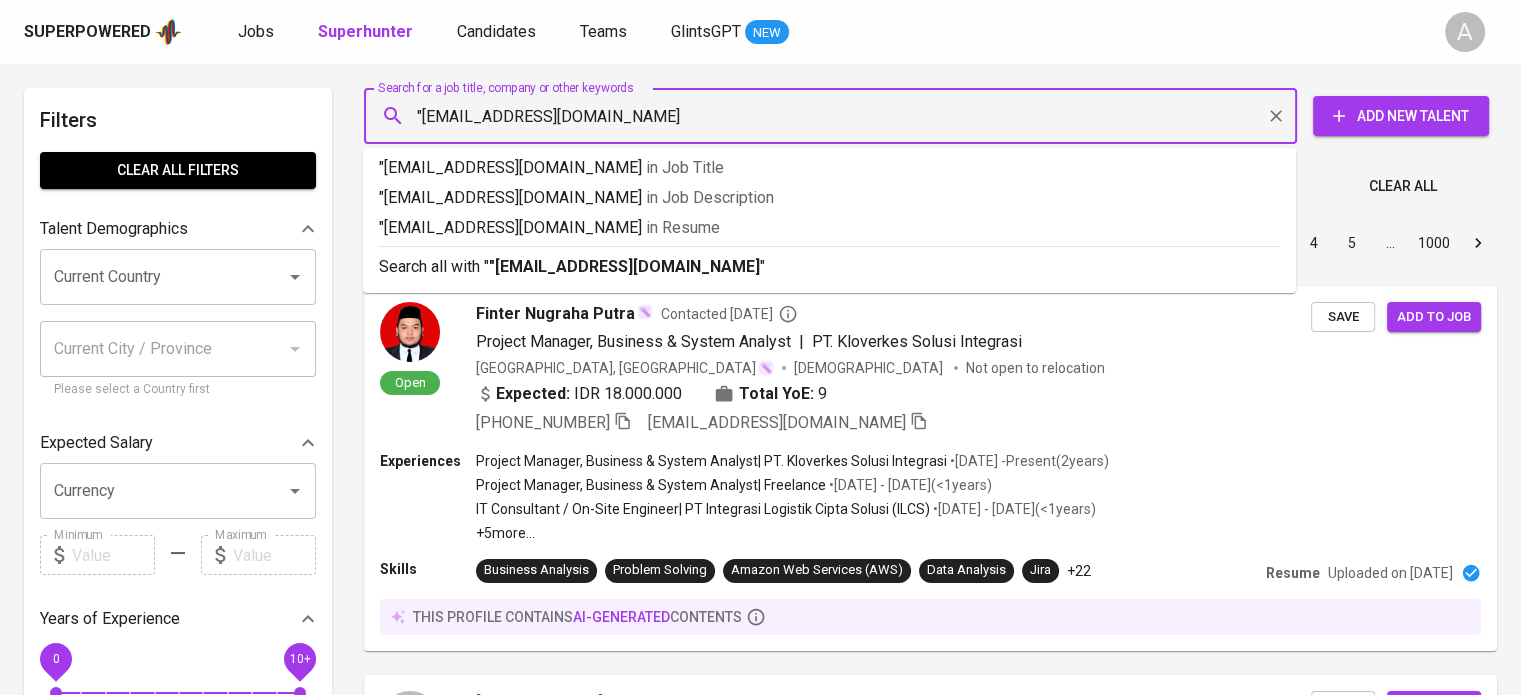 type on ""[EMAIL_ADDRESS][DOMAIN_NAME]"" 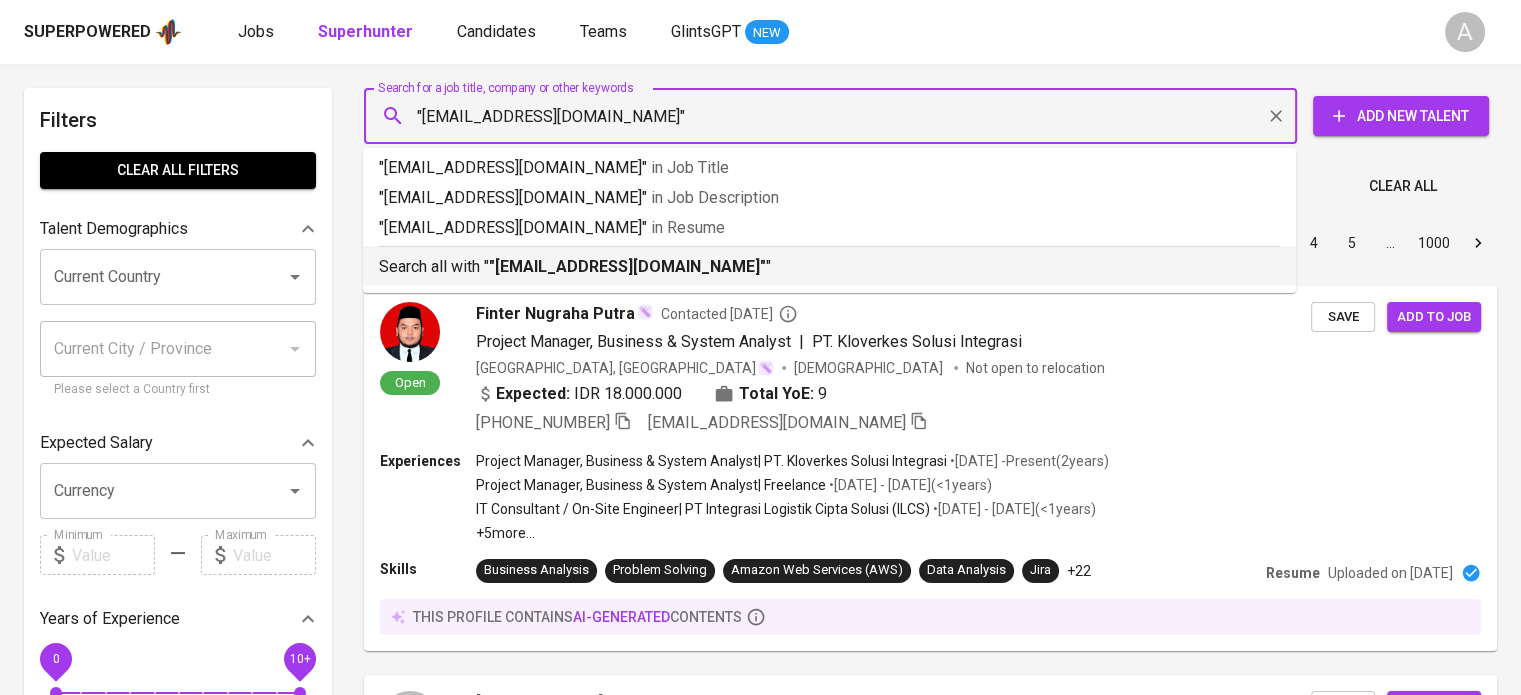 click on ""[EMAIL_ADDRESS][DOMAIN_NAME]"" at bounding box center [627, 266] 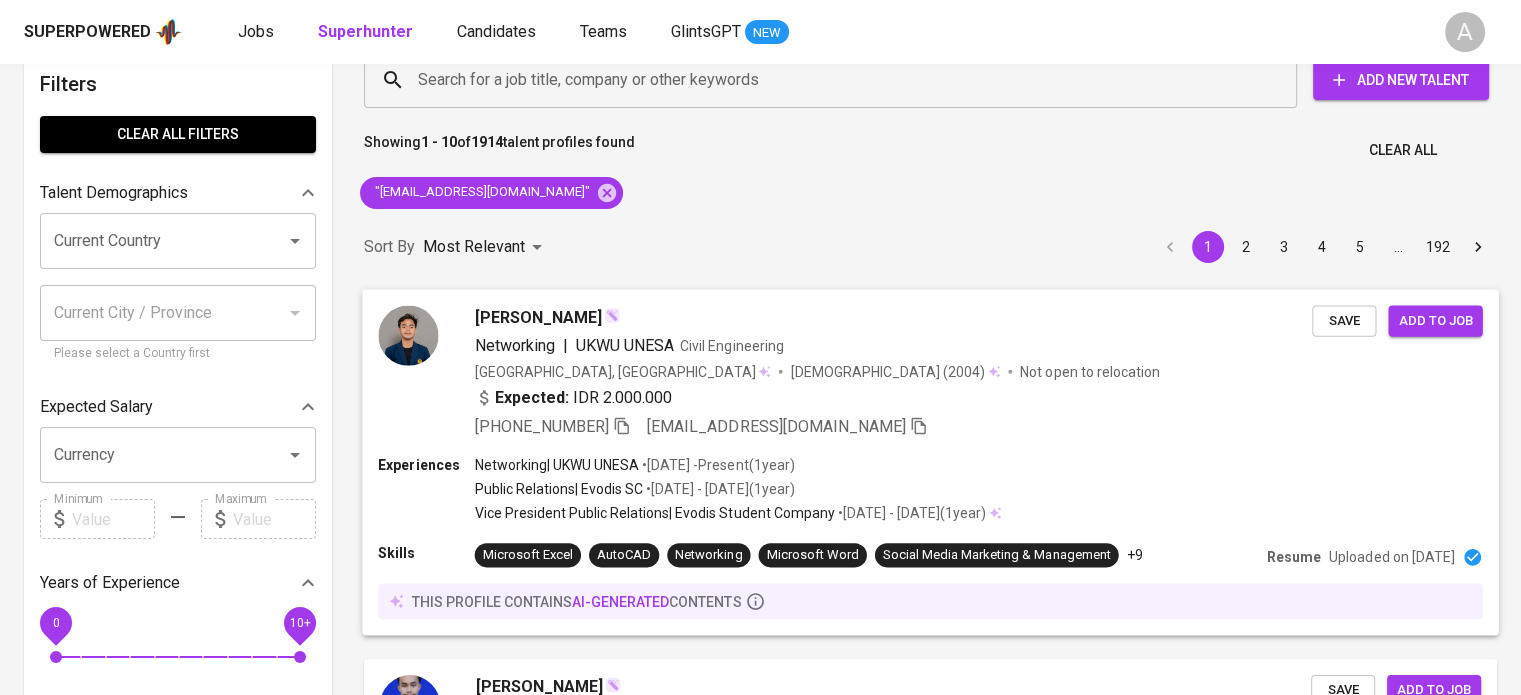 scroll, scrollTop: 34, scrollLeft: 0, axis: vertical 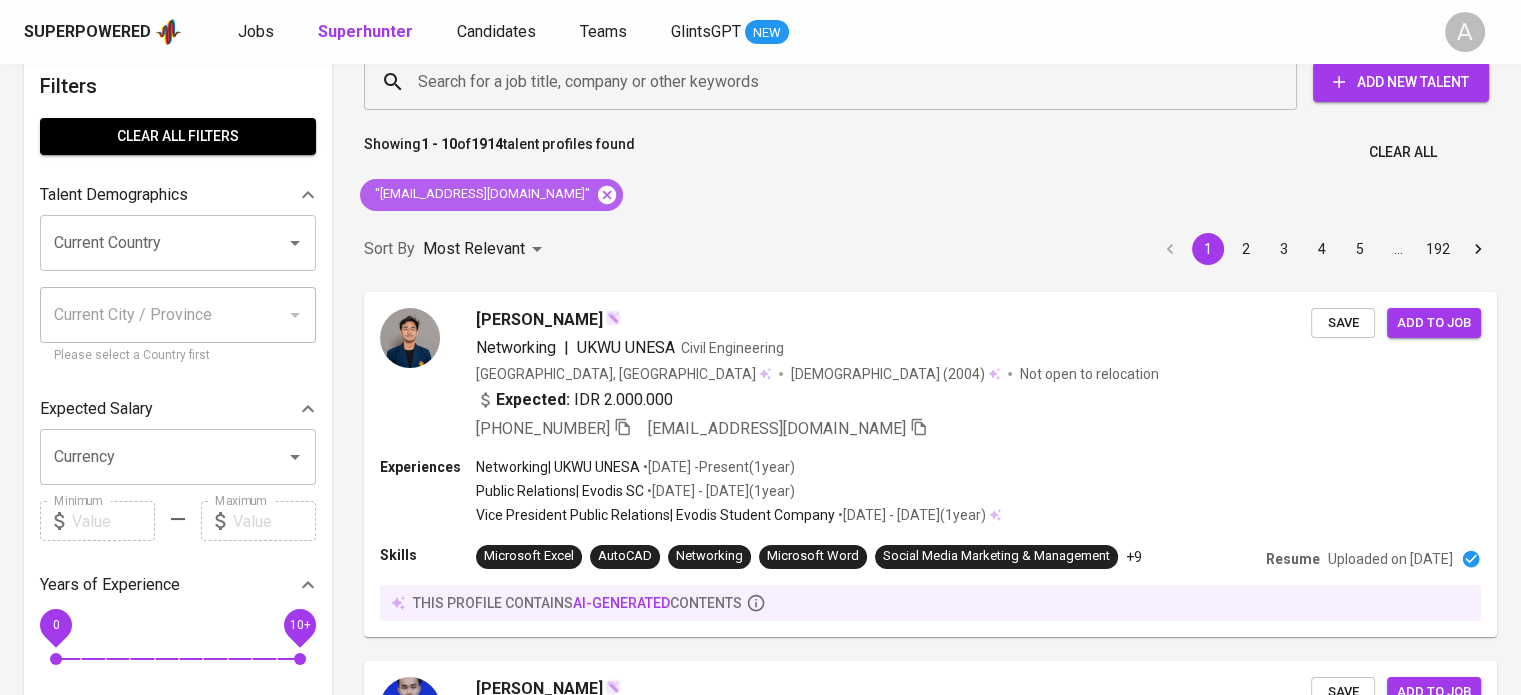 click 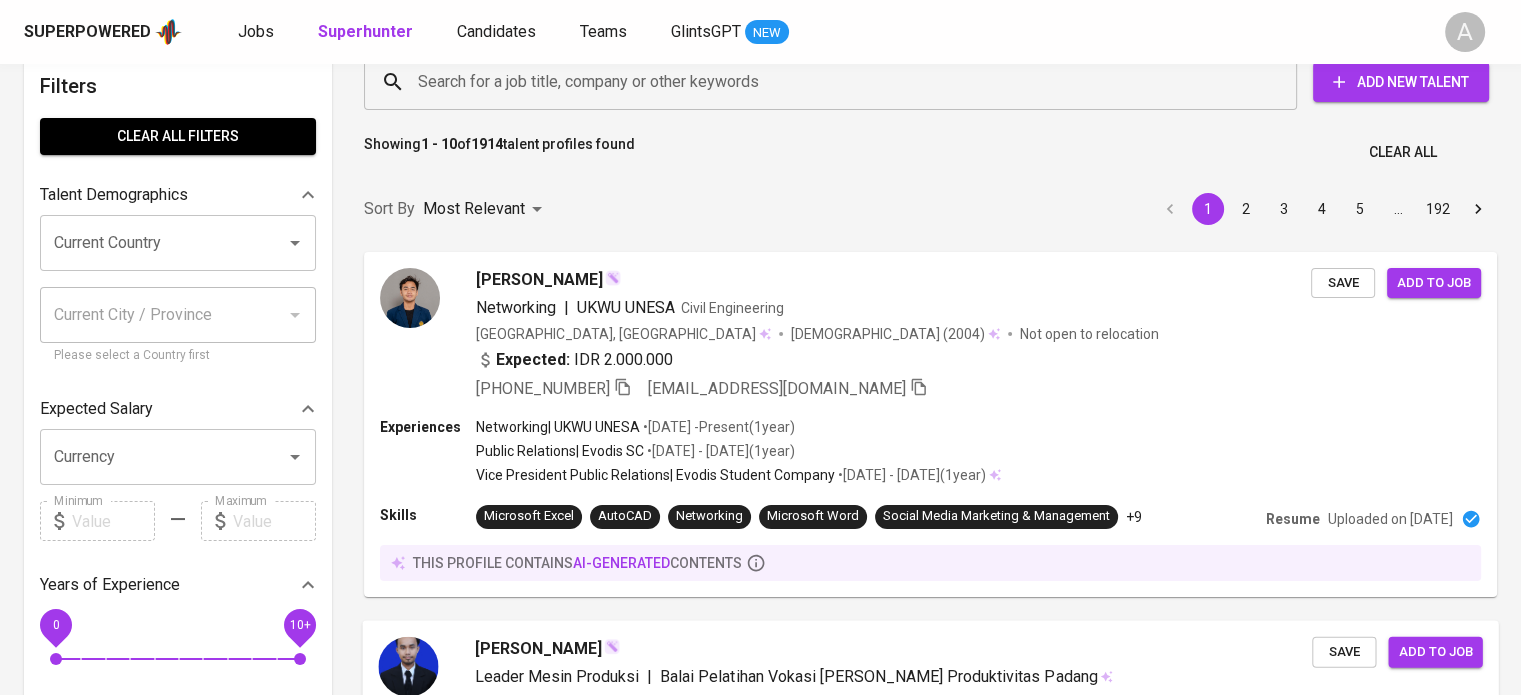 scroll, scrollTop: 0, scrollLeft: 0, axis: both 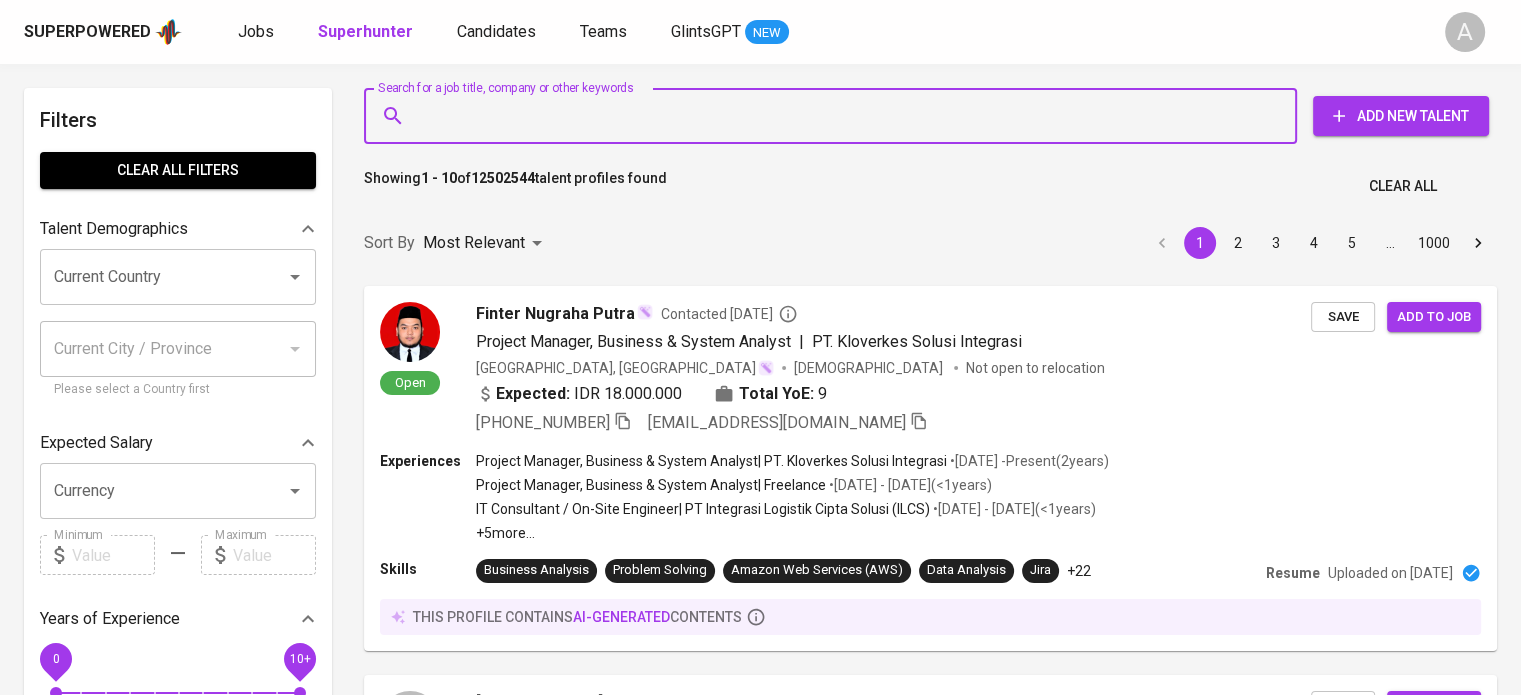click on "Search for a job title, company or other keywords" at bounding box center (835, 116) 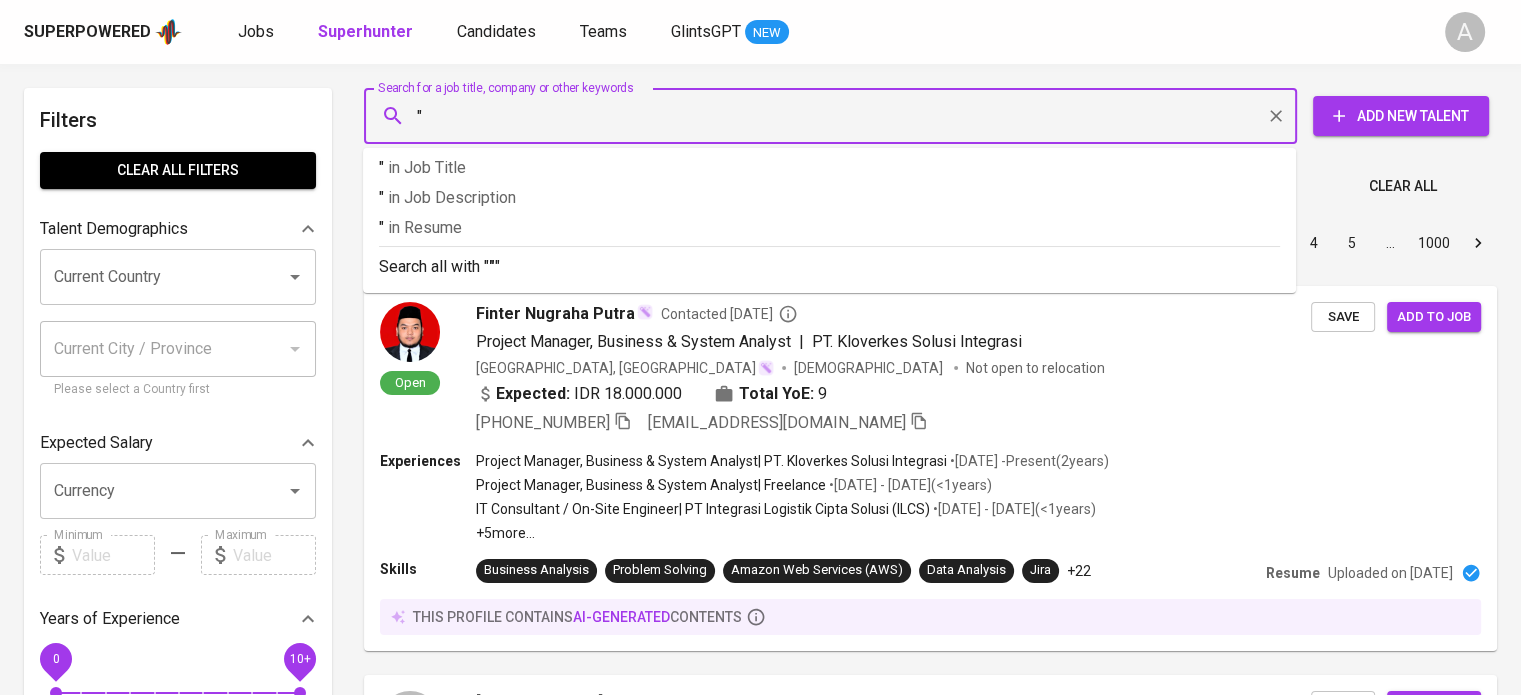paste on "[PERSON_NAME]" 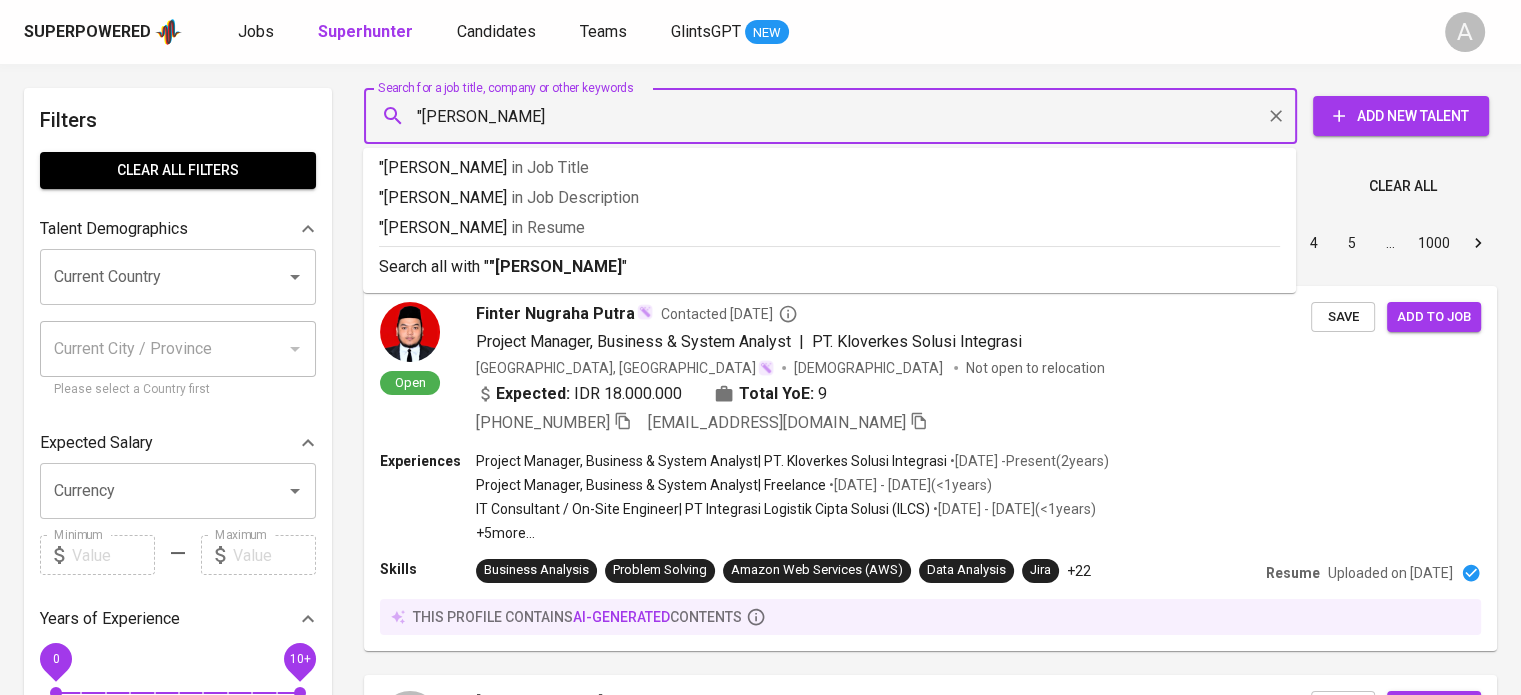 type on ""[PERSON_NAME]"" 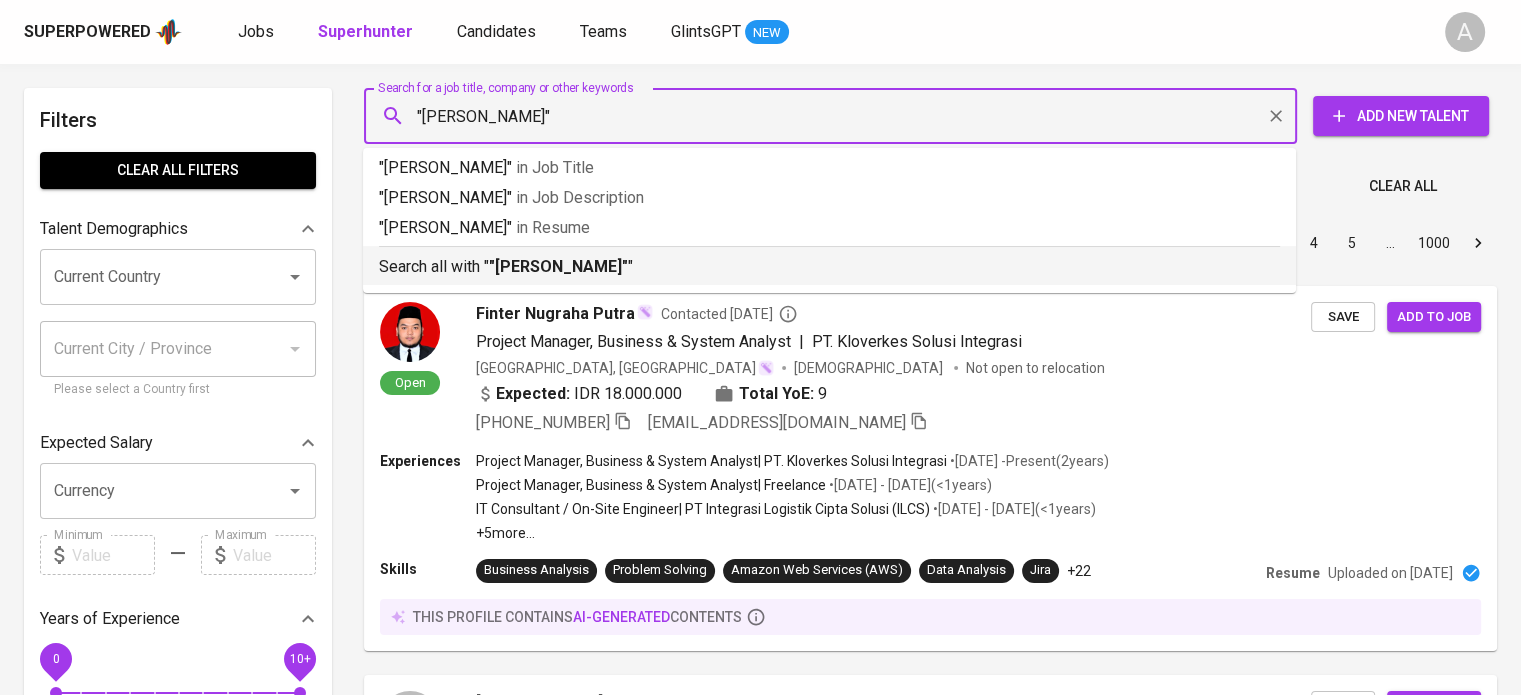 click on "Search all with " "[PERSON_NAME]" "" at bounding box center [829, 267] 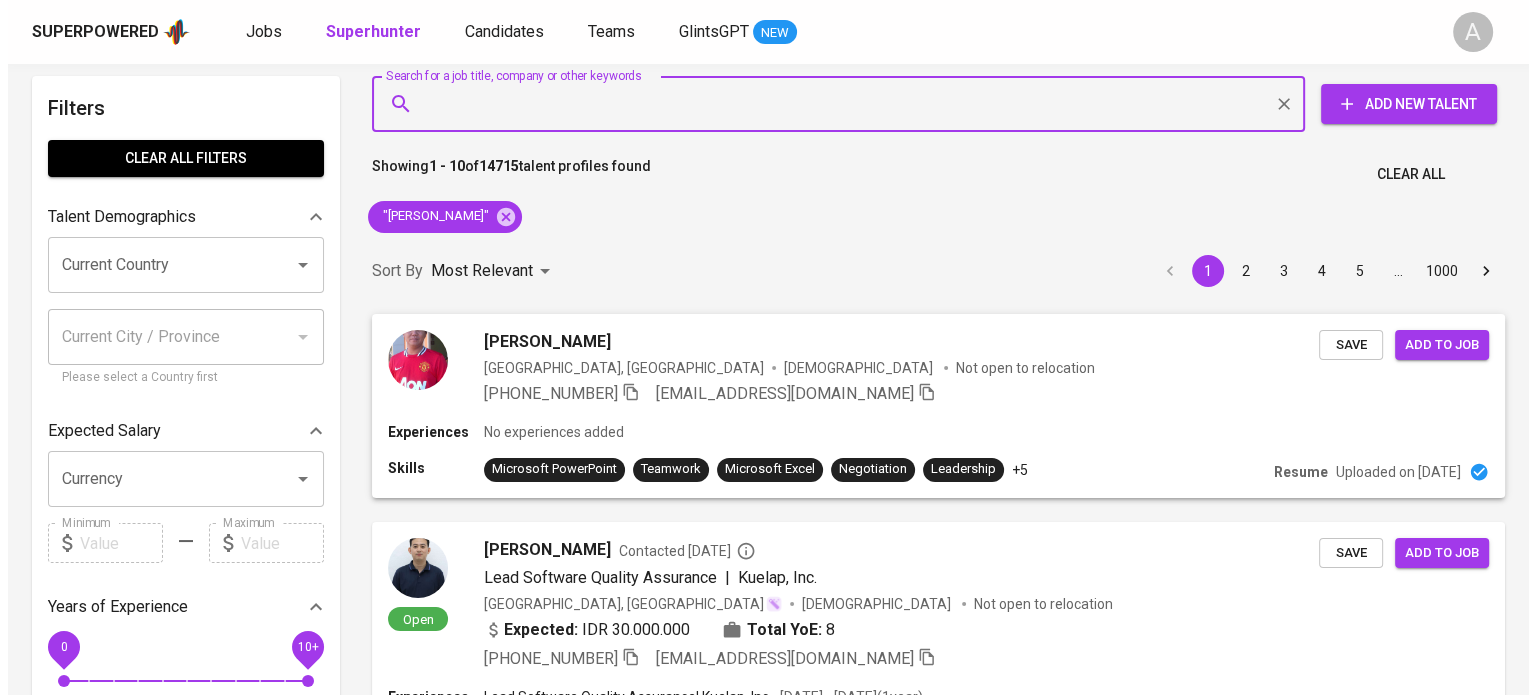 scroll, scrollTop: 0, scrollLeft: 0, axis: both 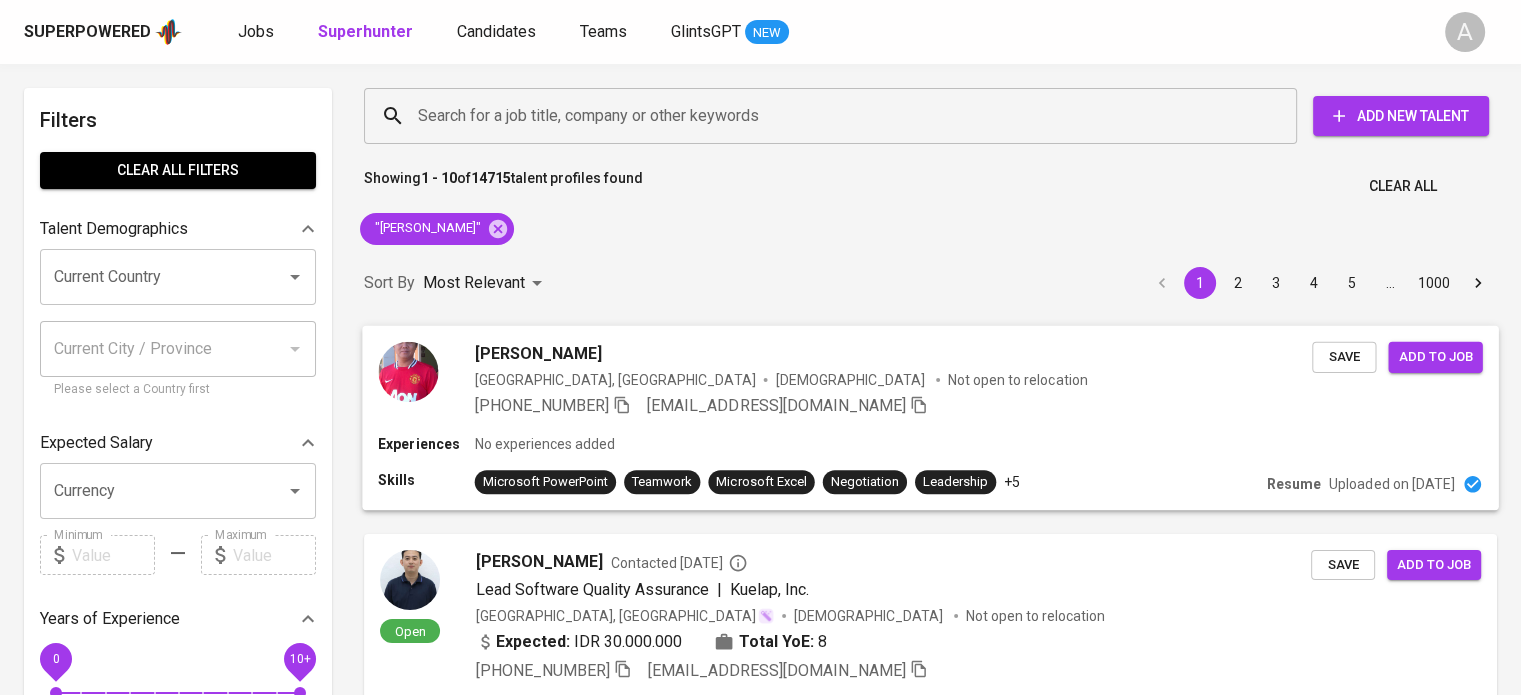 click on "[PERSON_NAME] [GEOGRAPHIC_DATA], [GEOGRAPHIC_DATA] [DEMOGRAPHIC_DATA]   Not open to relocation [PHONE_NUMBER]   [EMAIL_ADDRESS][DOMAIN_NAME]   Save Add to job" at bounding box center [930, 379] 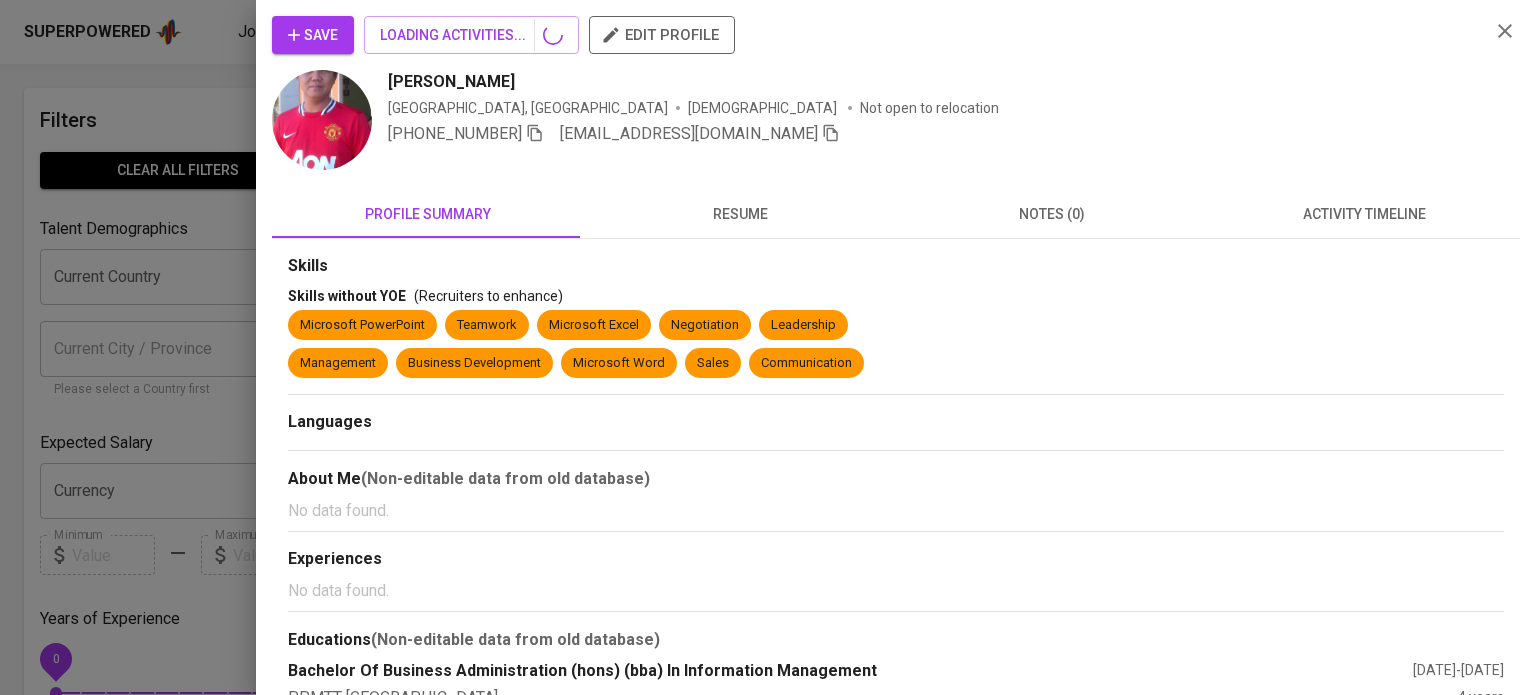 click on "Skills Skills without YOE (Recruiters to enhance) Microsoft PowerPoint Teamwork Microsoft Excel Negotiation Leadership Management Business Development Microsoft Word Sales Communication Languages About Me  (Non-editable data from old database) No data found. Experiences No data found. Educations  (Non-editable data from old database) Bachelor Of Business Administration (hons) (bba) In Information Management [DATE]  -  [DATE] PPMTT [GEOGRAPHIC_DATA] 4 years" at bounding box center [896, 490] 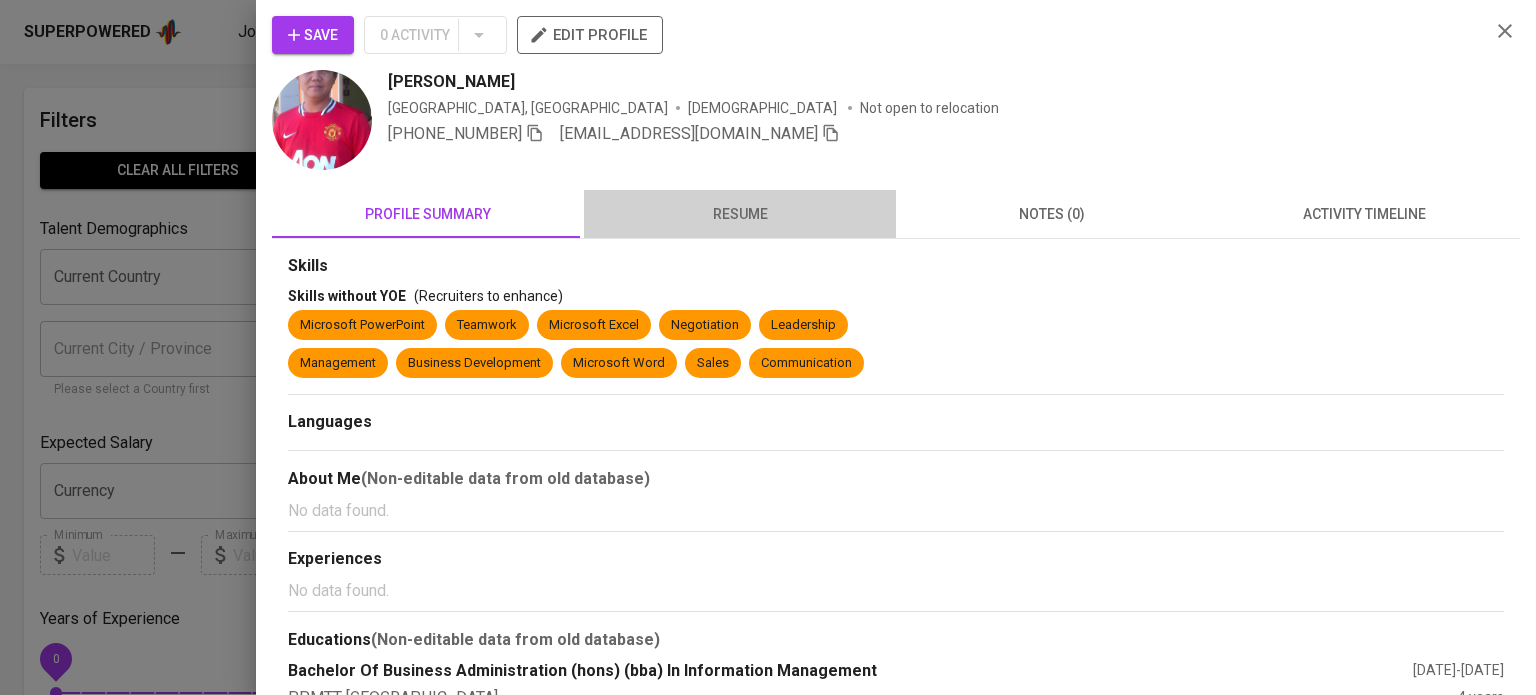 click on "resume" at bounding box center (740, 214) 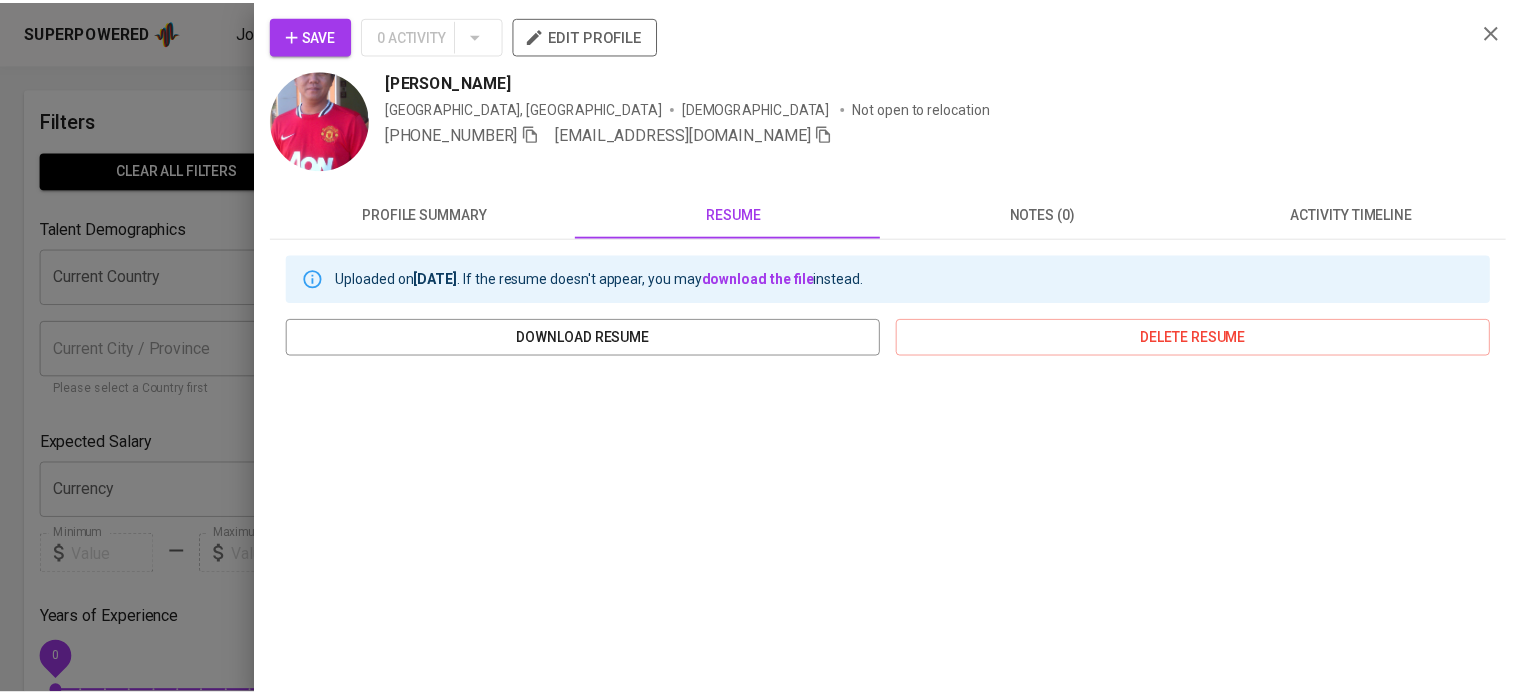 scroll, scrollTop: 0, scrollLeft: 0, axis: both 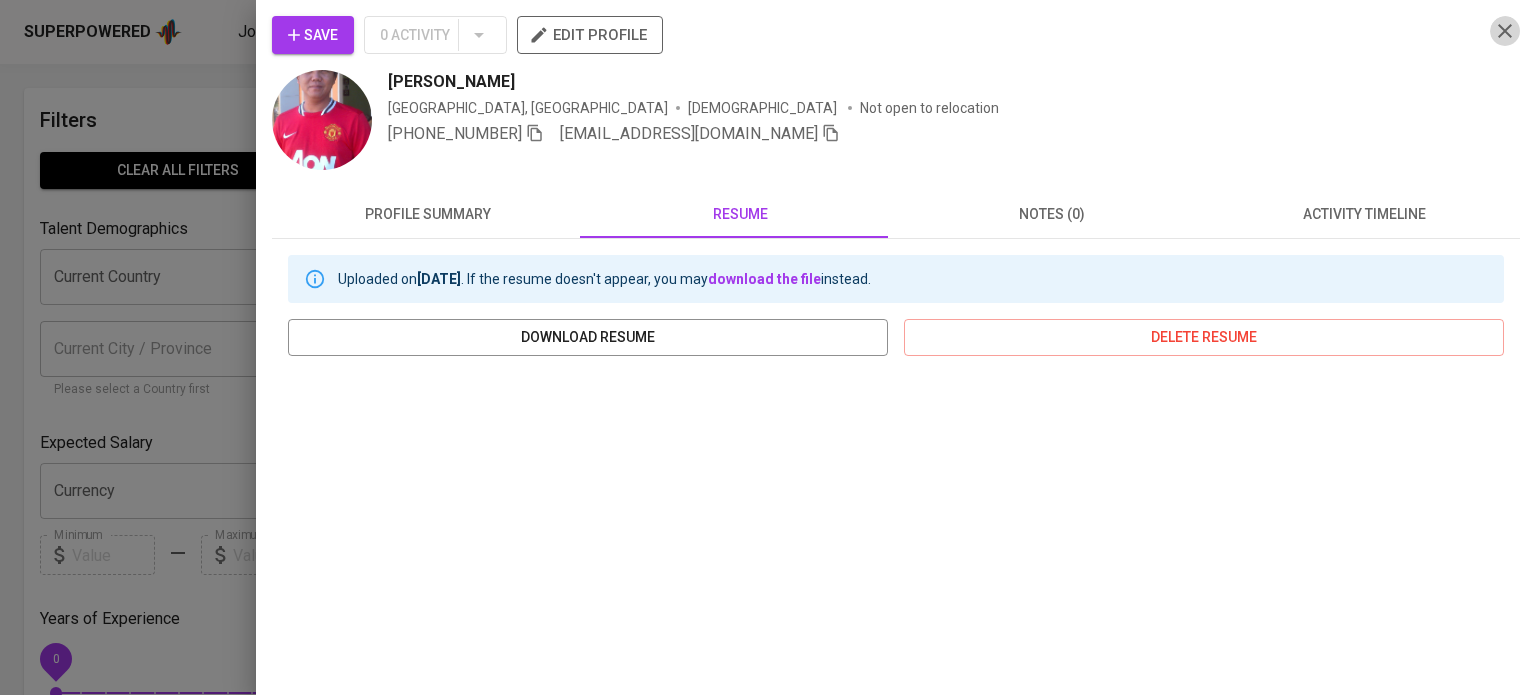 click 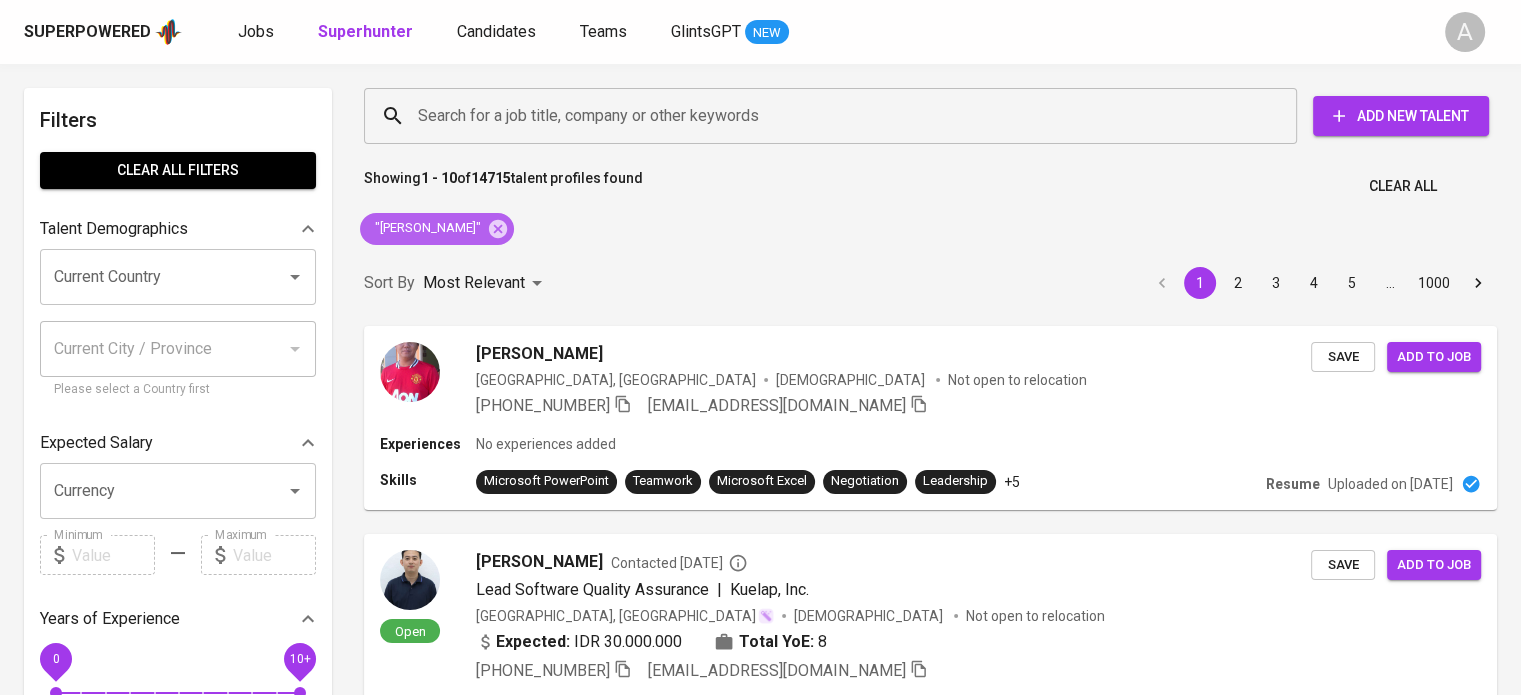 drag, startPoint x: 503, startPoint y: 233, endPoint x: 1034, endPoint y: 738, distance: 732.7933 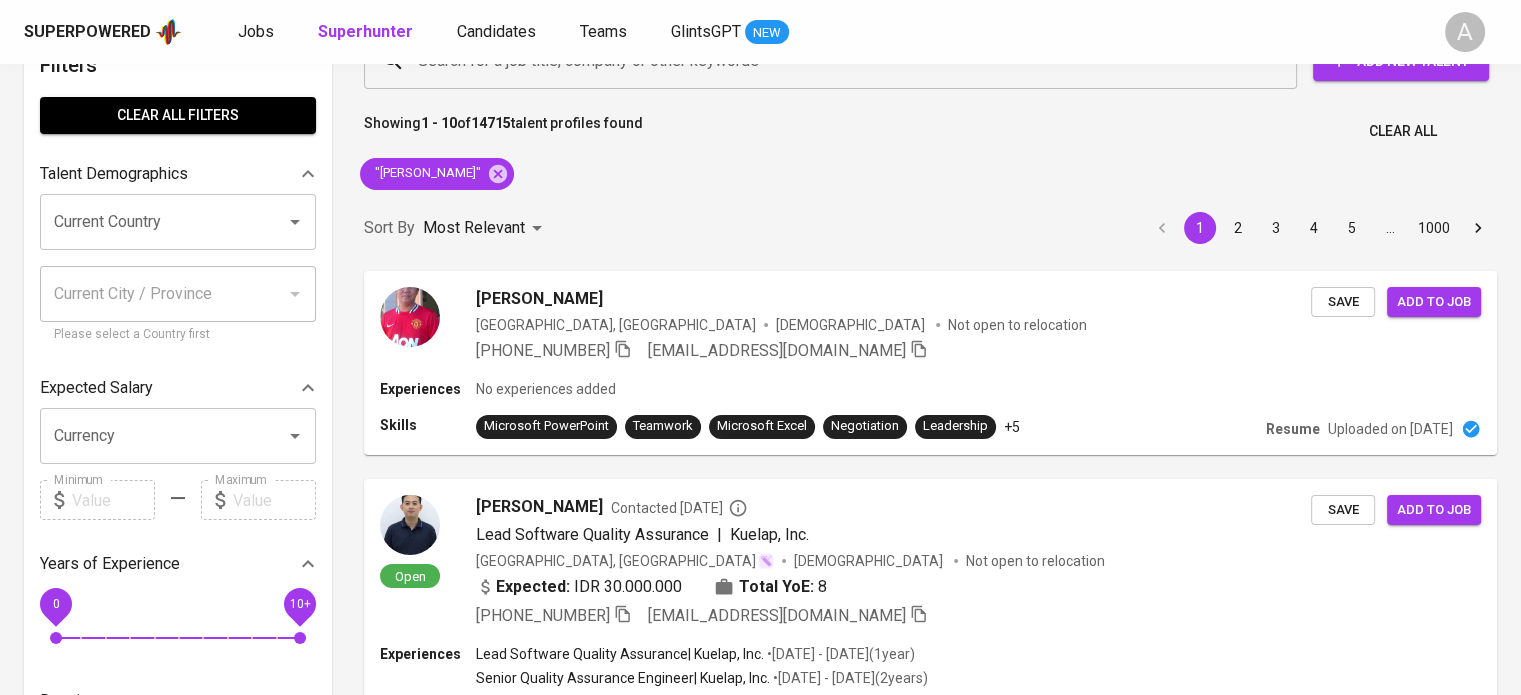 scroll, scrollTop: 0, scrollLeft: 0, axis: both 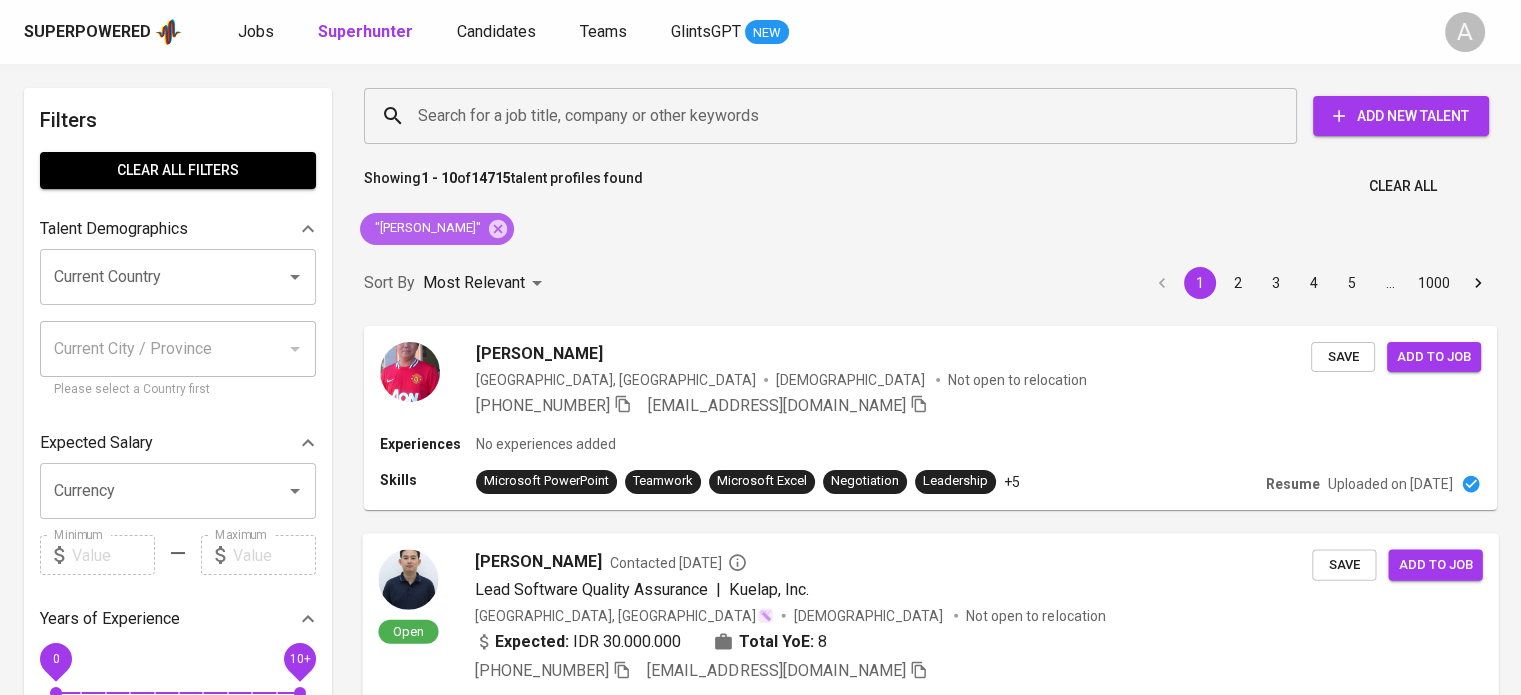drag, startPoint x: 494, startPoint y: 226, endPoint x: 864, endPoint y: 671, distance: 578.72705 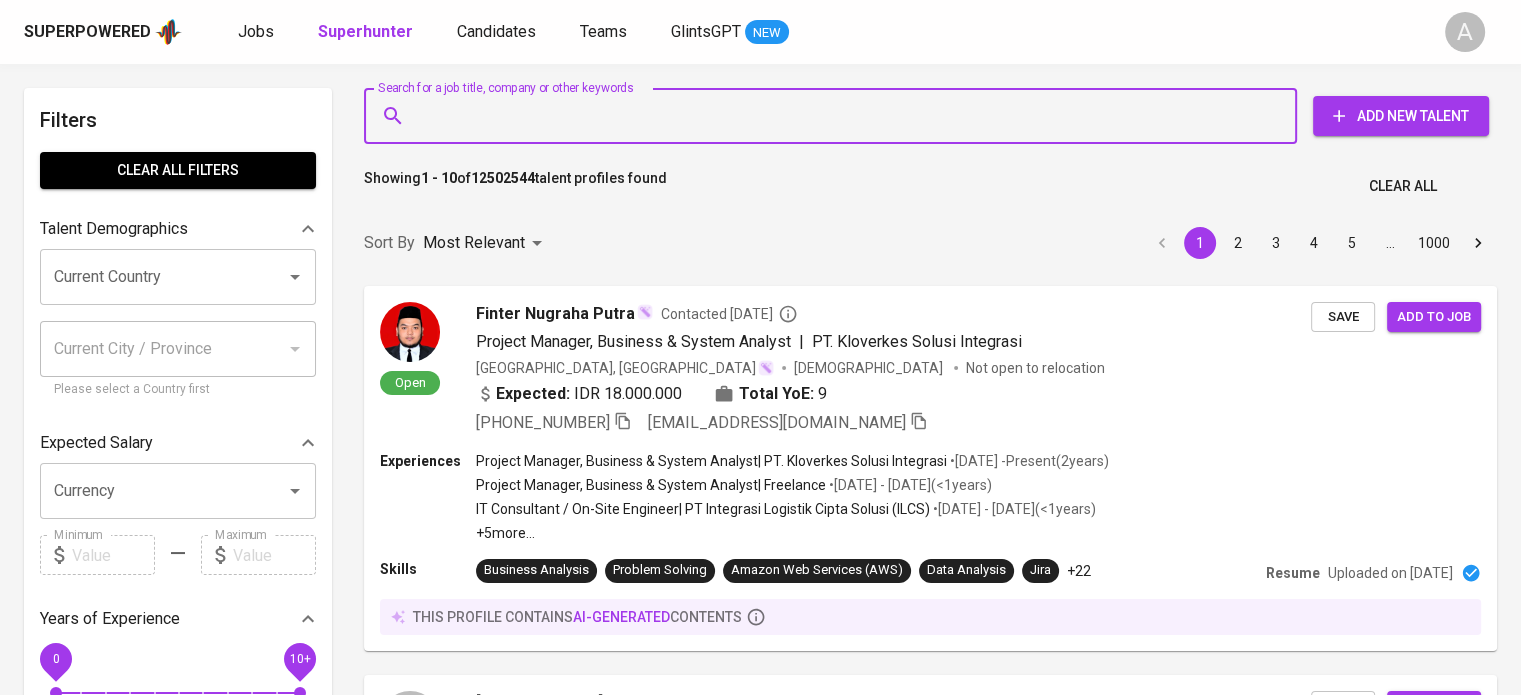 click on "Search for a job title, company or other keywords" at bounding box center [835, 116] 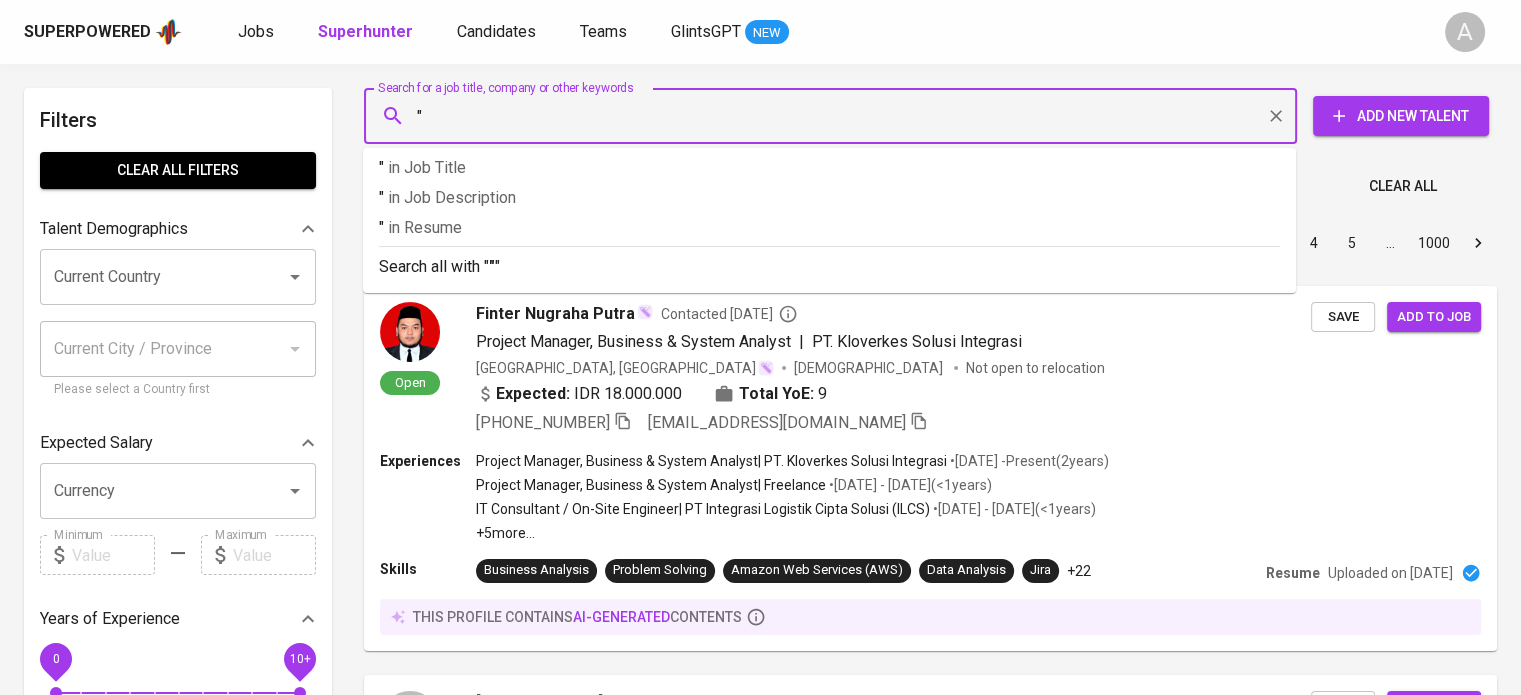 paste on "Mia Sylvia Sanjaya" 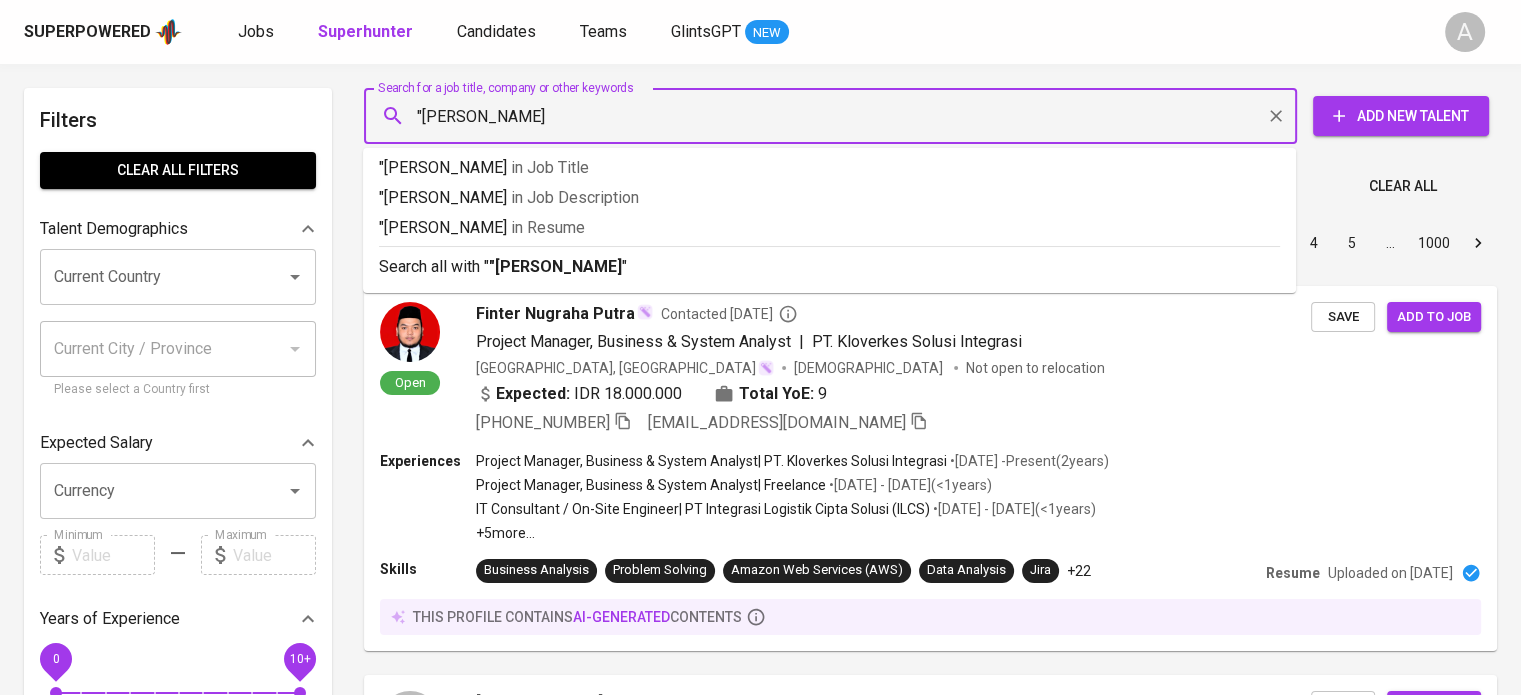 type on ""Mia Sylvia Sanjaya"" 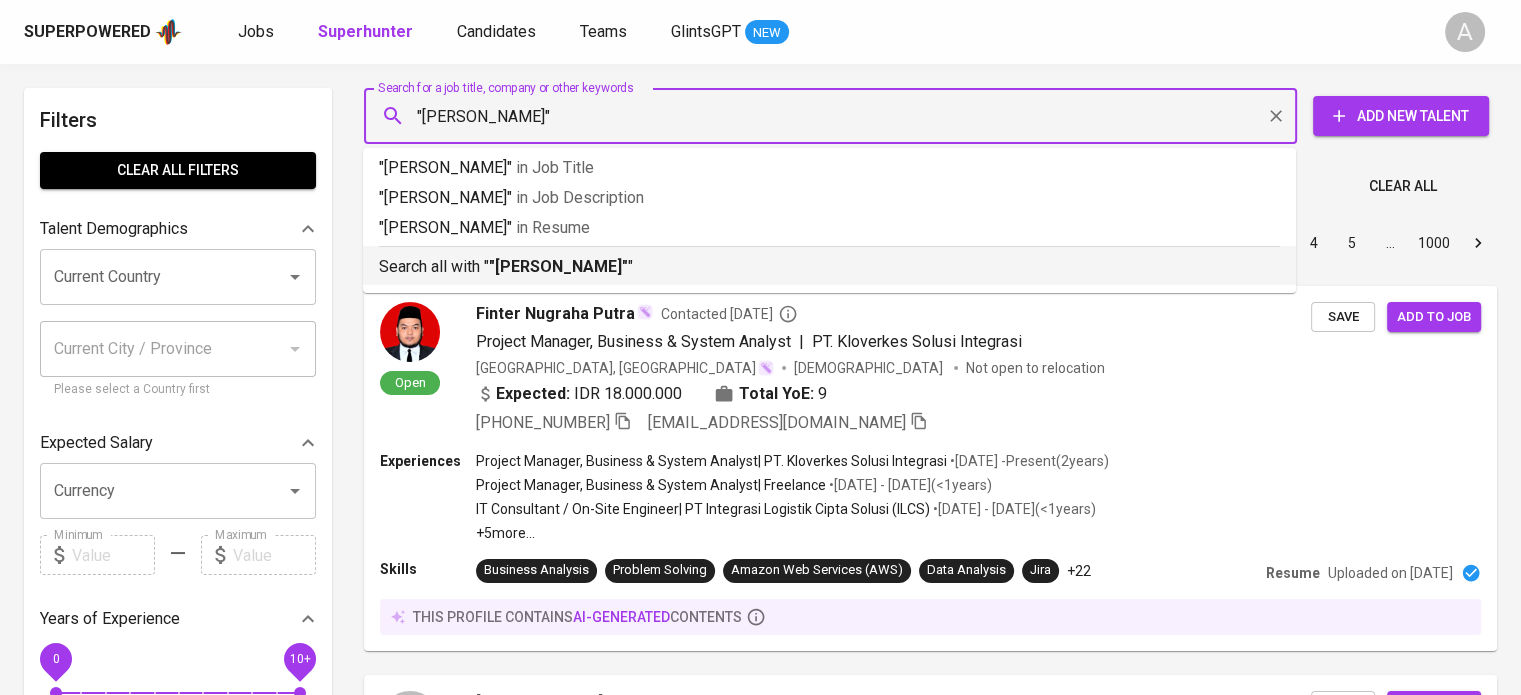 click on "Search all with " "Mia Sylvia Sanjaya" "" at bounding box center [829, 267] 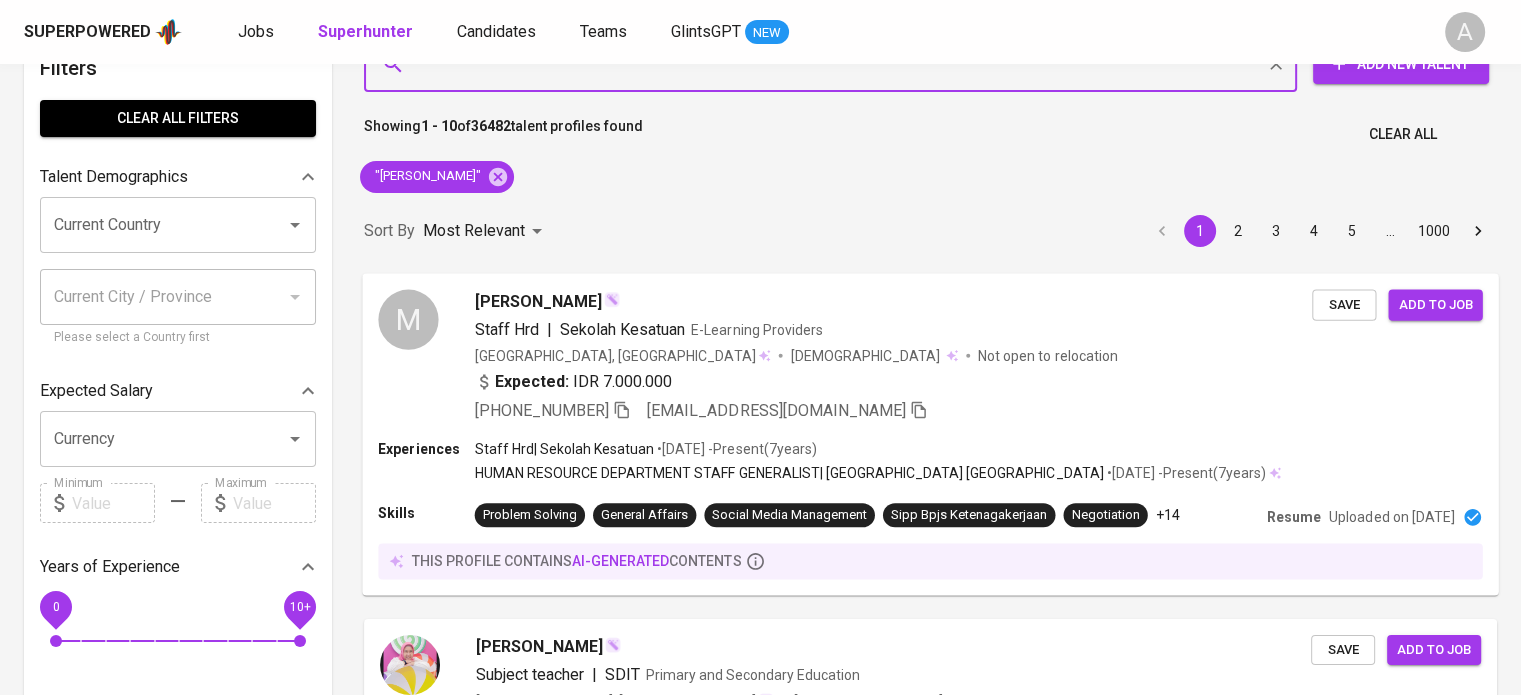 scroll, scrollTop: 48, scrollLeft: 0, axis: vertical 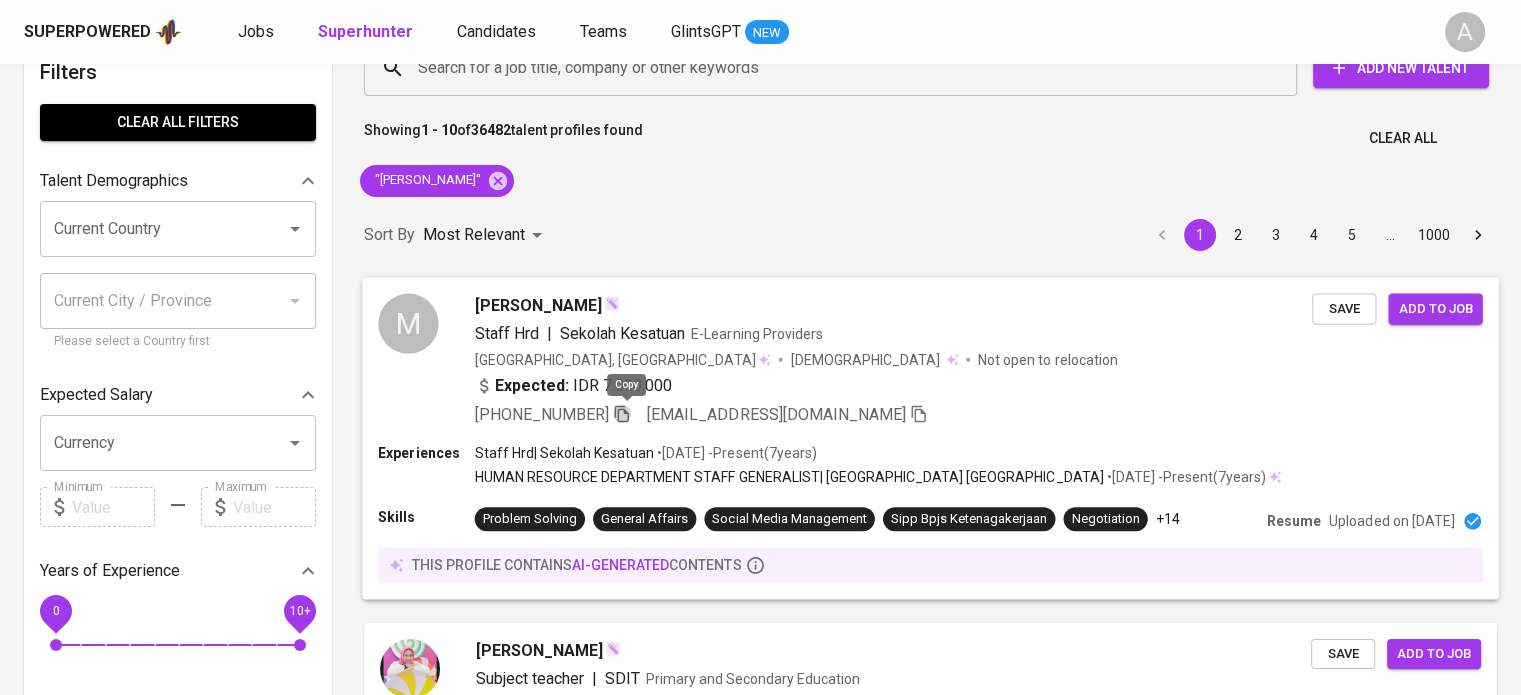 click 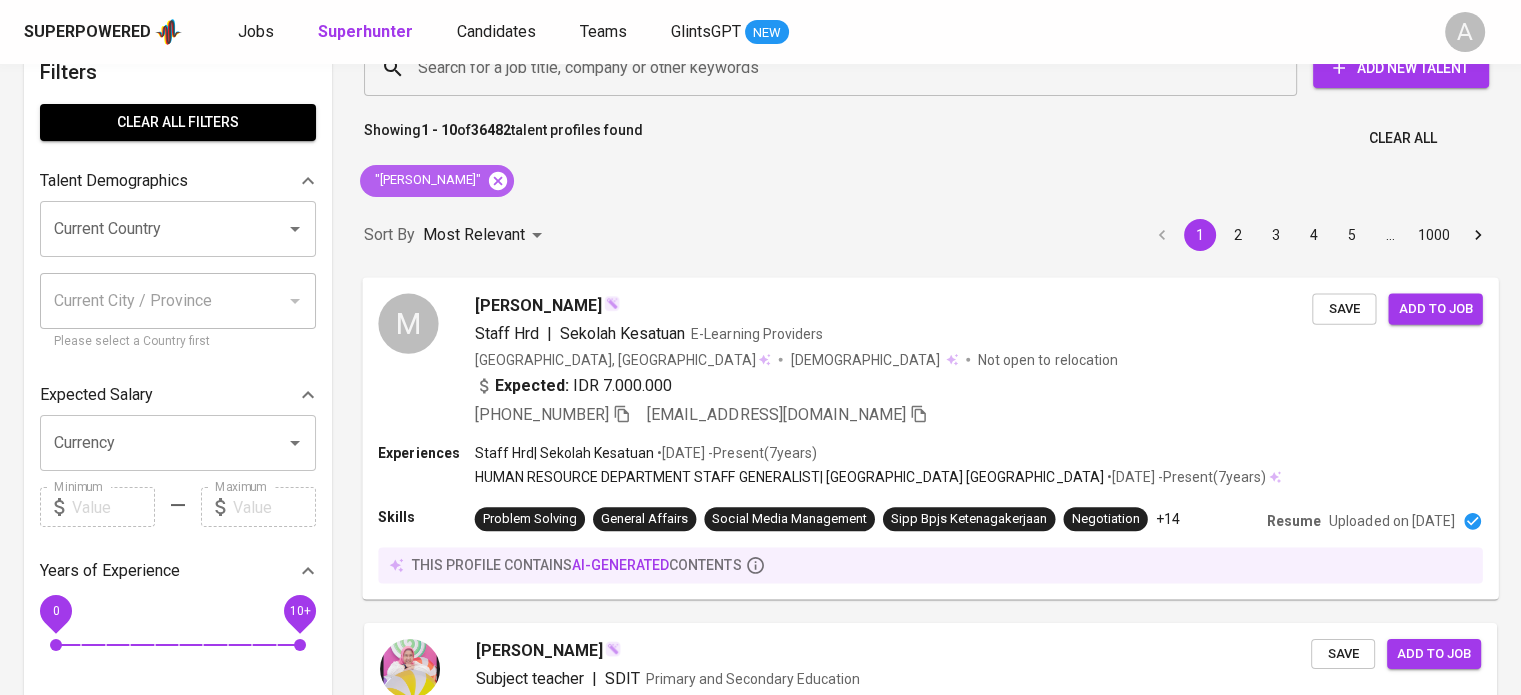 click 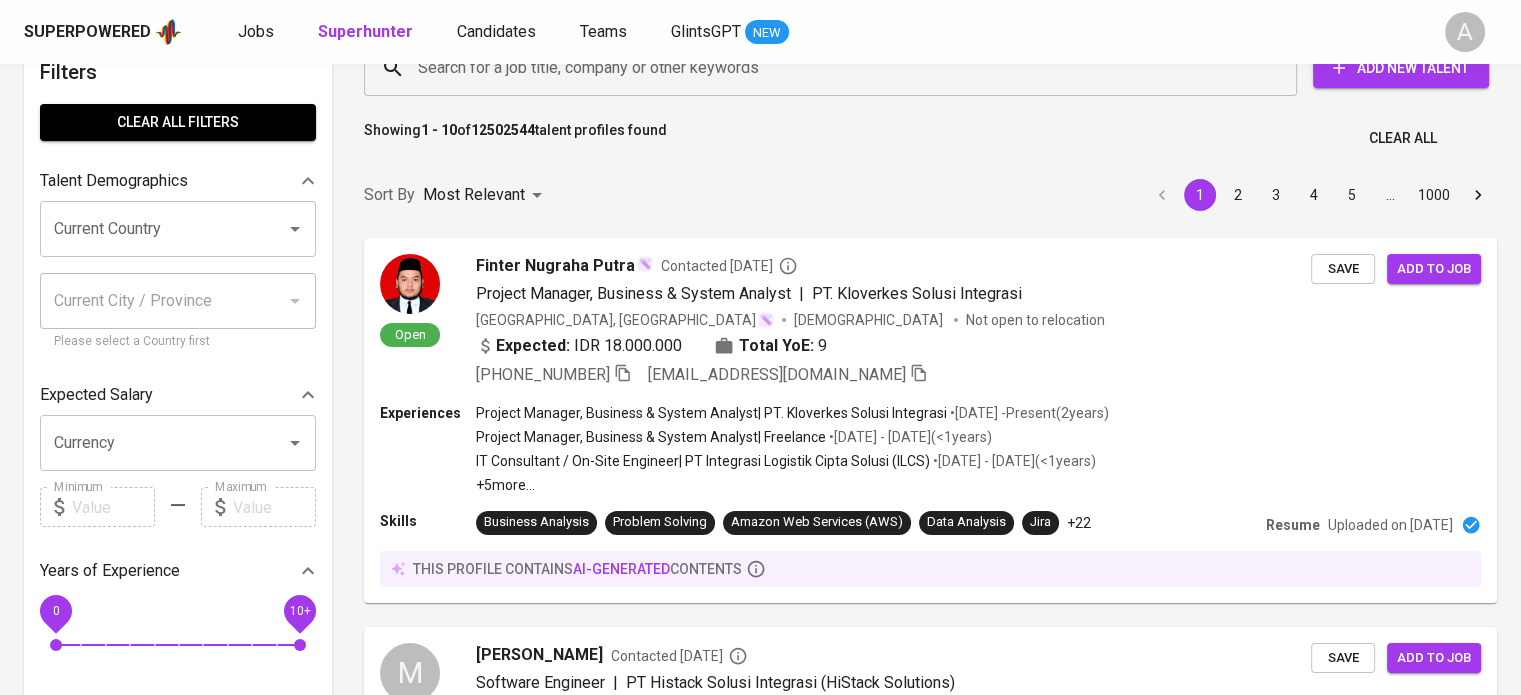 scroll, scrollTop: 0, scrollLeft: 0, axis: both 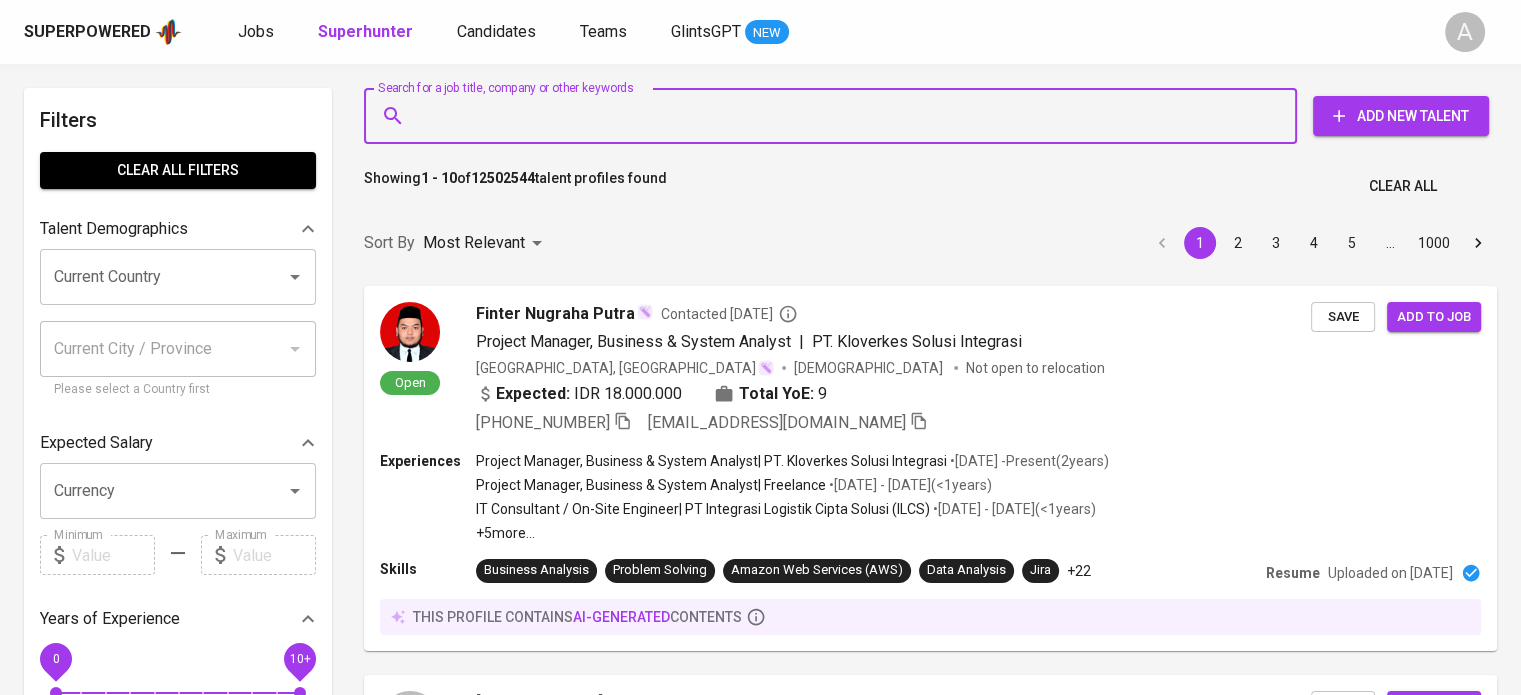 click on "Search for a job title, company or other keywords" at bounding box center [835, 116] 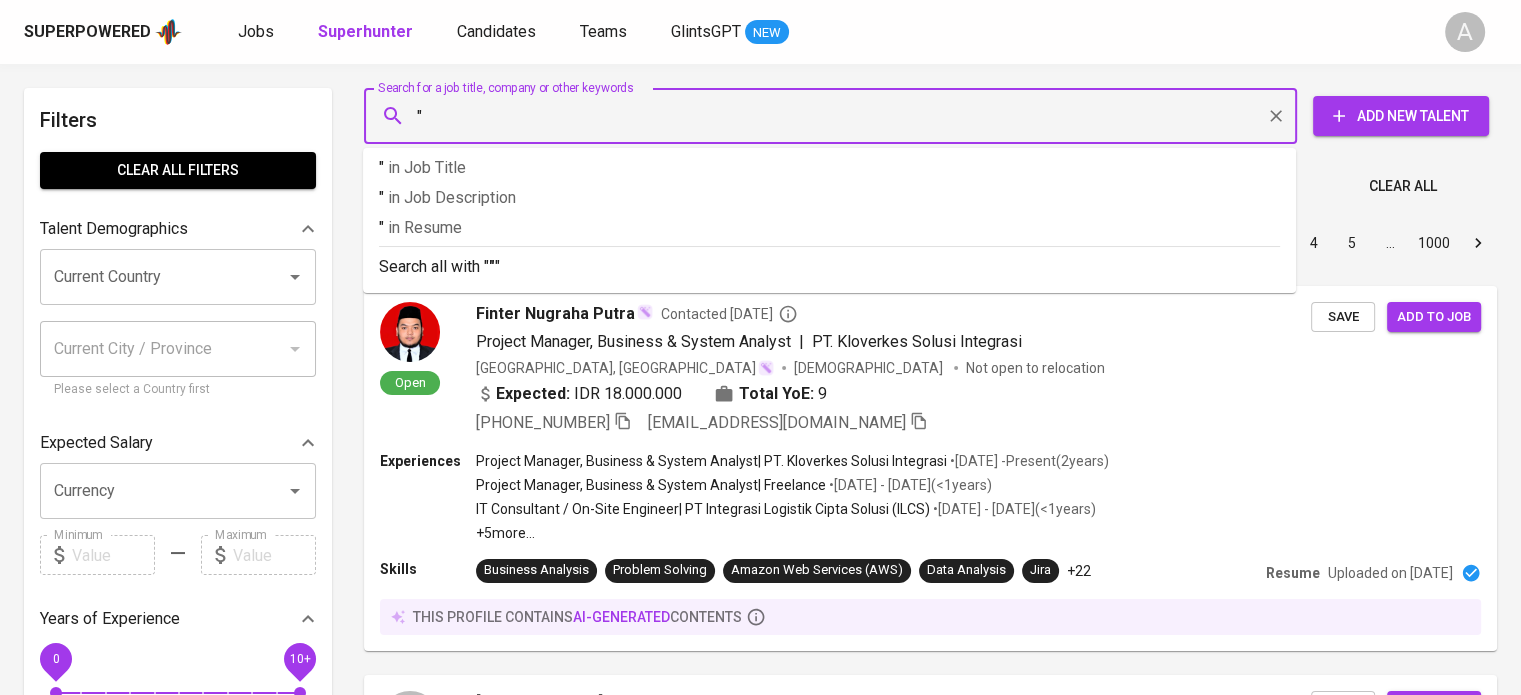 paste on "mariaregita23@gmail.com" 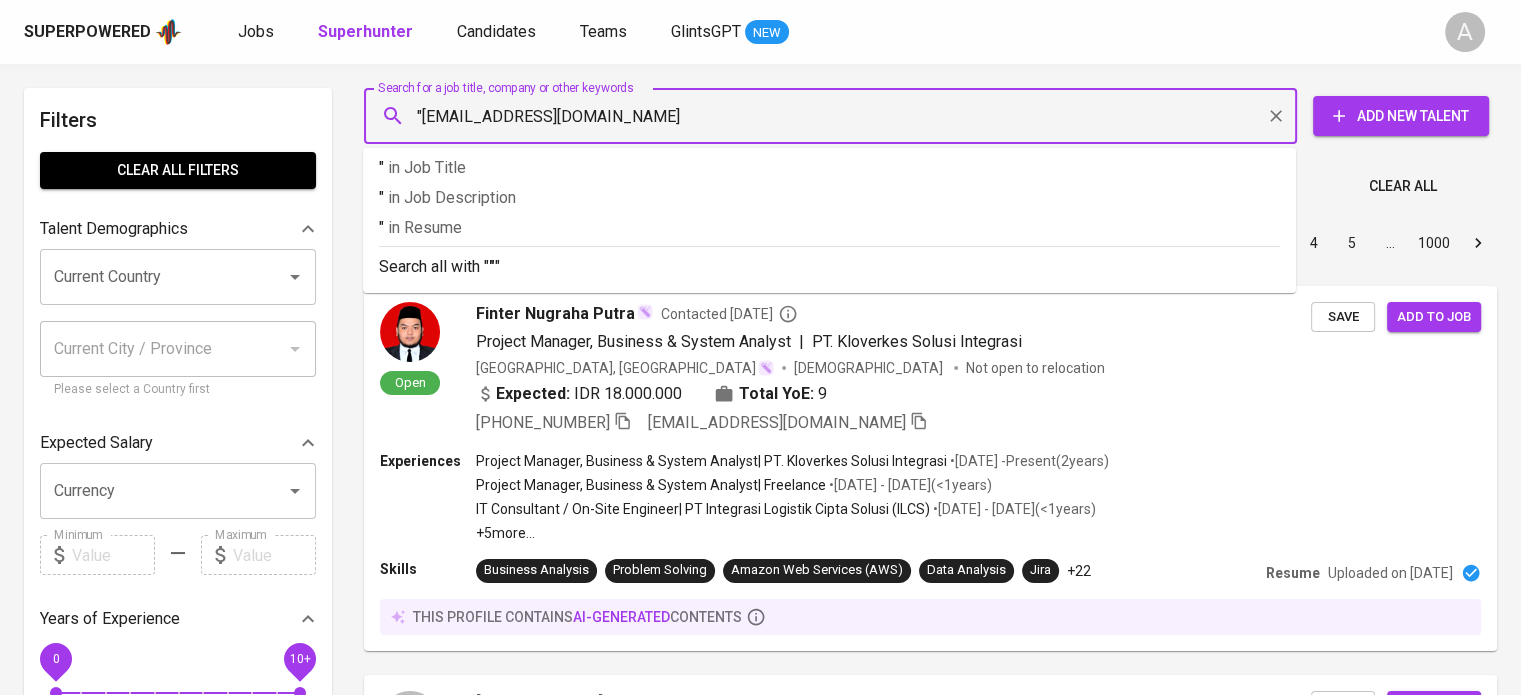 type on ""mariaregita23@gmail.com"" 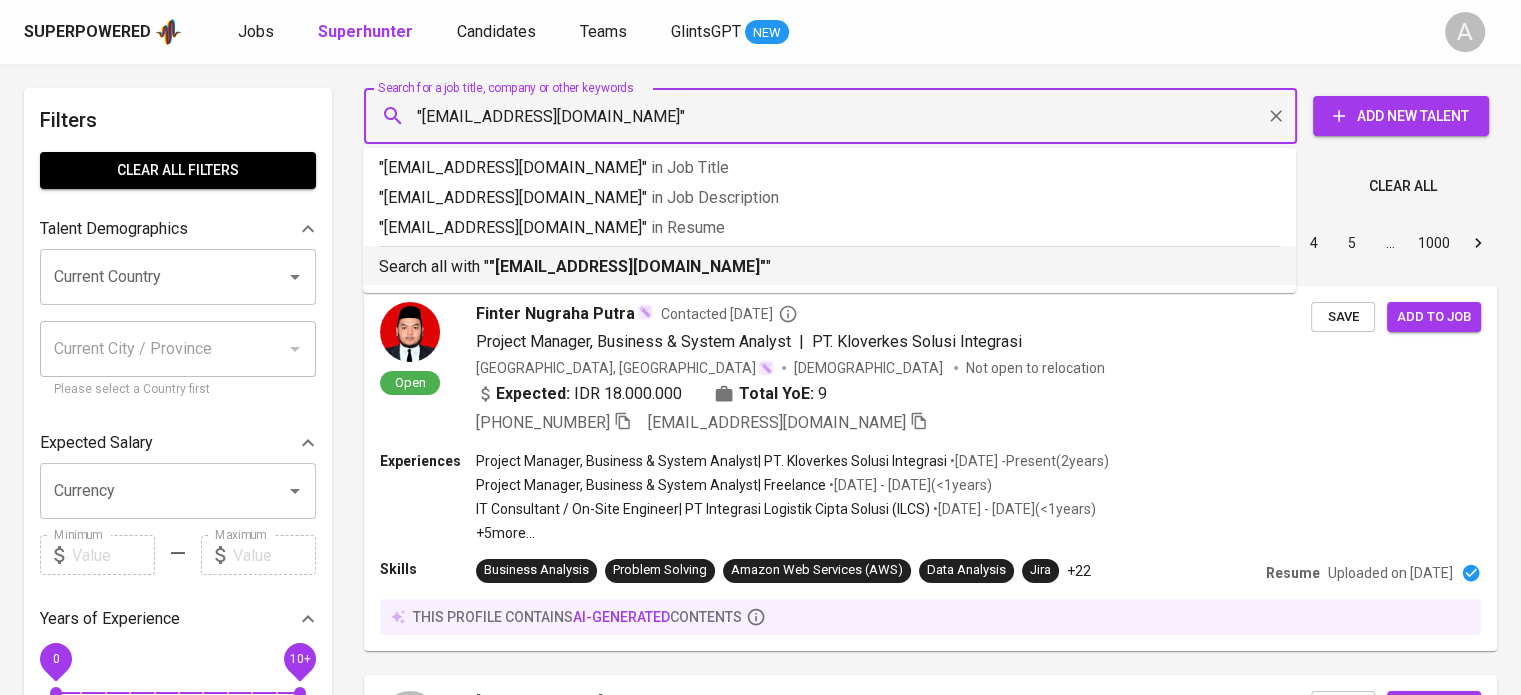 click on ""mariaregita23@gmail.com"" at bounding box center [627, 266] 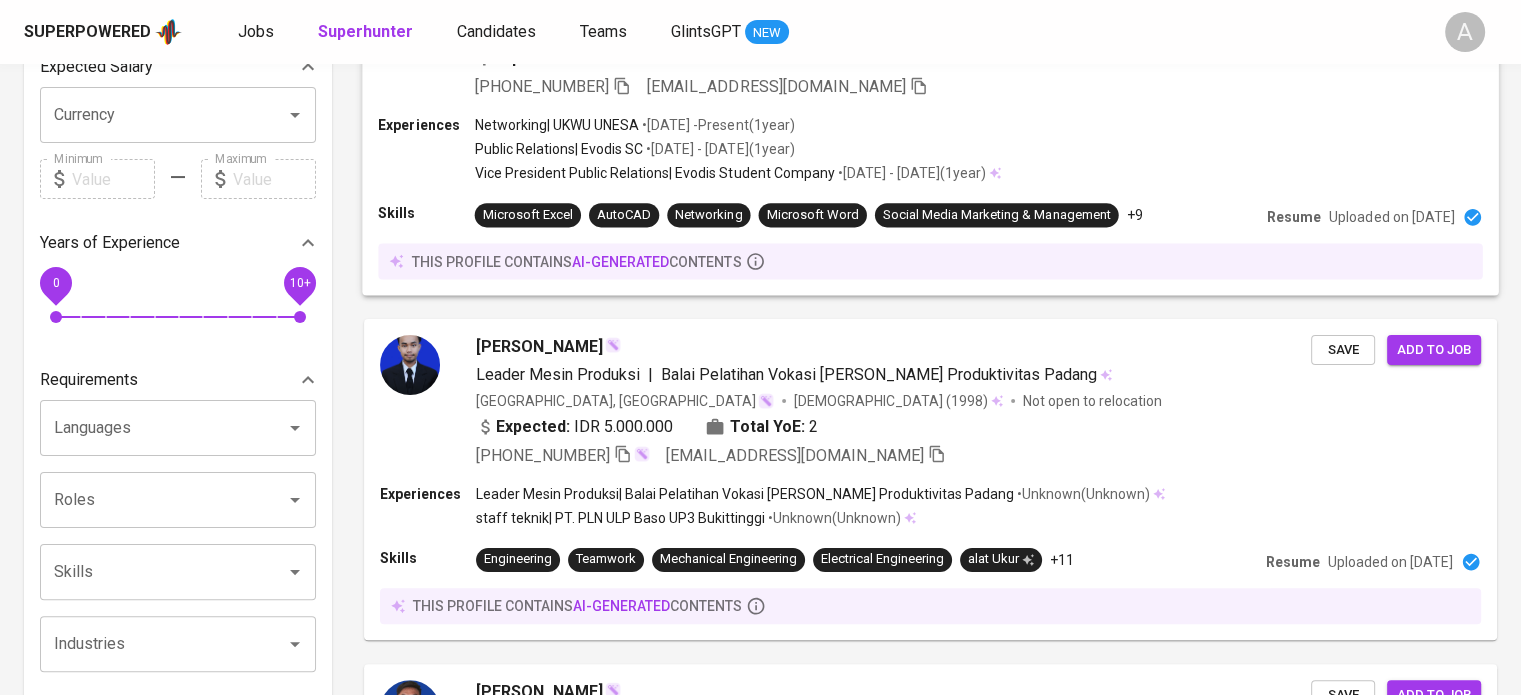 scroll, scrollTop: 0, scrollLeft: 0, axis: both 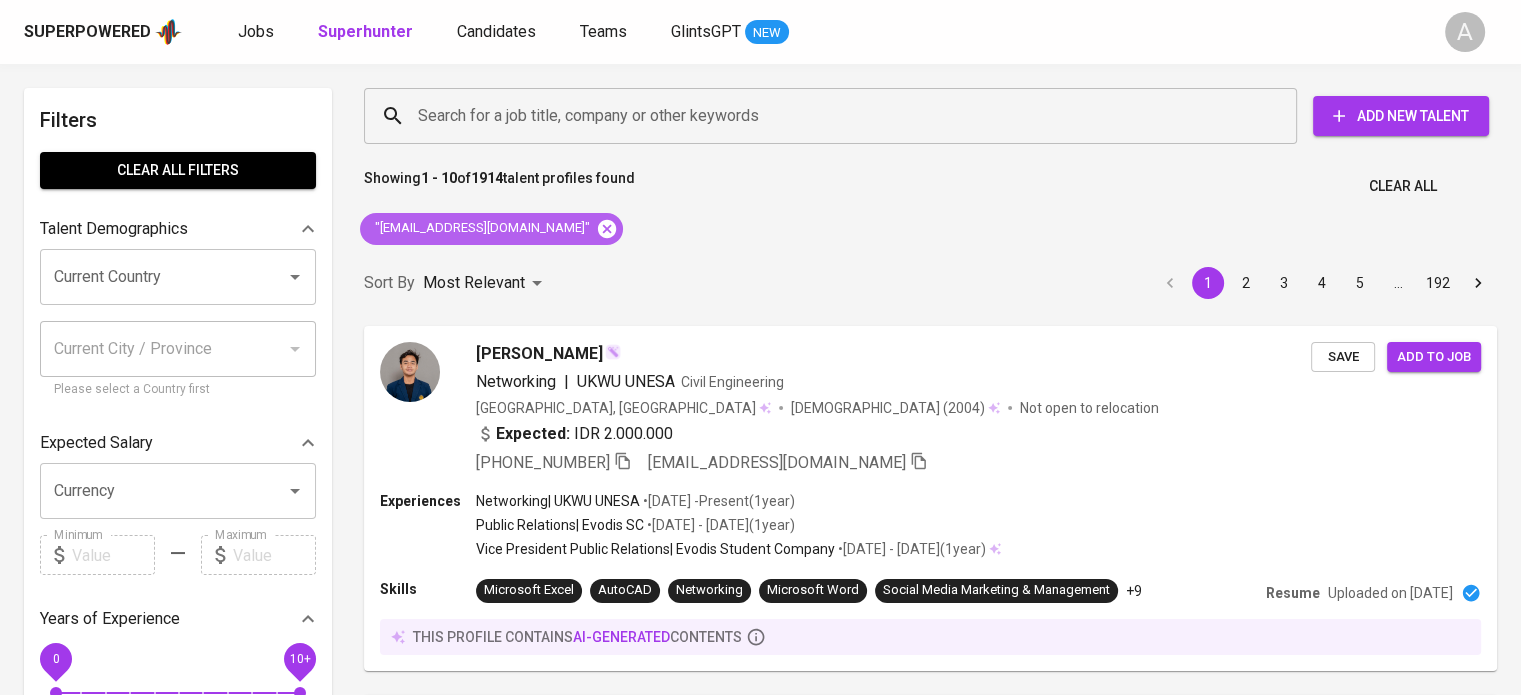click 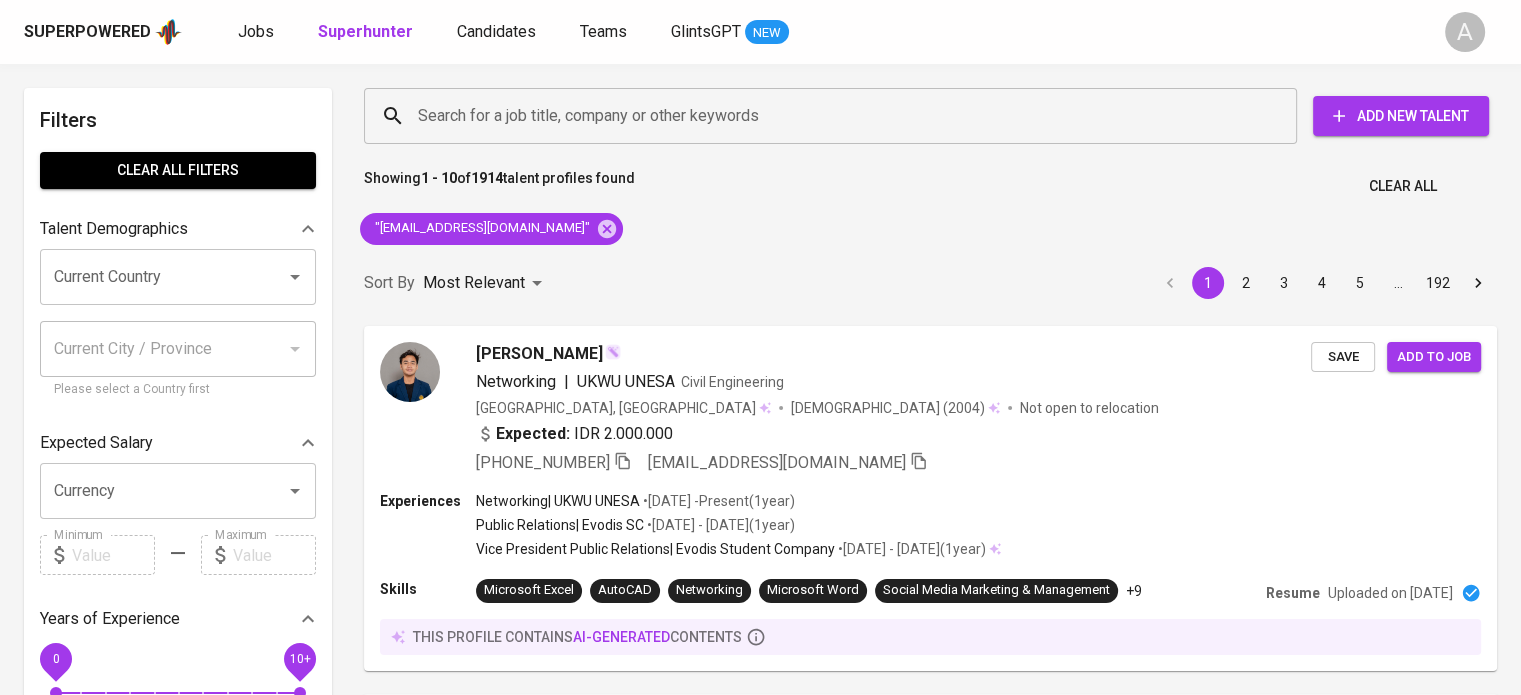 click on "Search for a job title, company or other keywords" at bounding box center [835, 116] 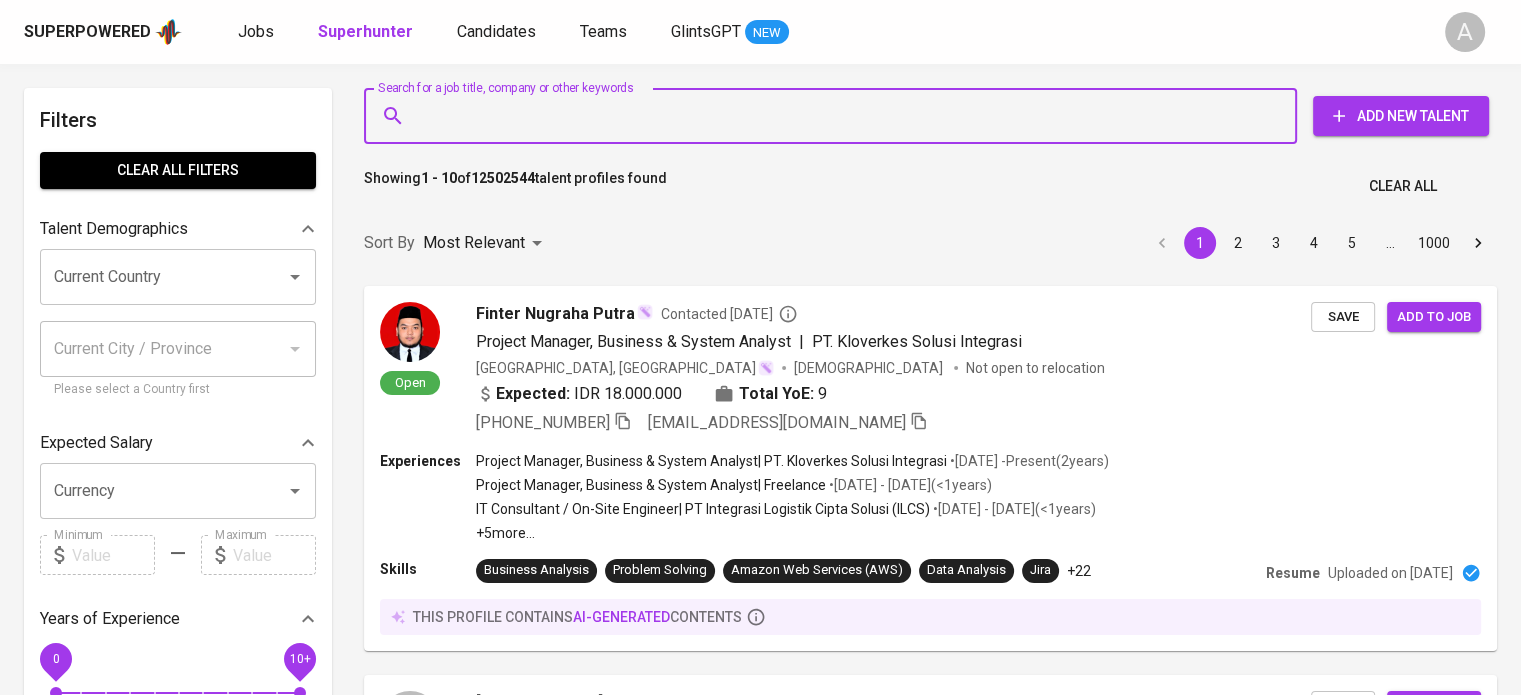 click on "Search for a job title, company or other keywords" at bounding box center [835, 116] 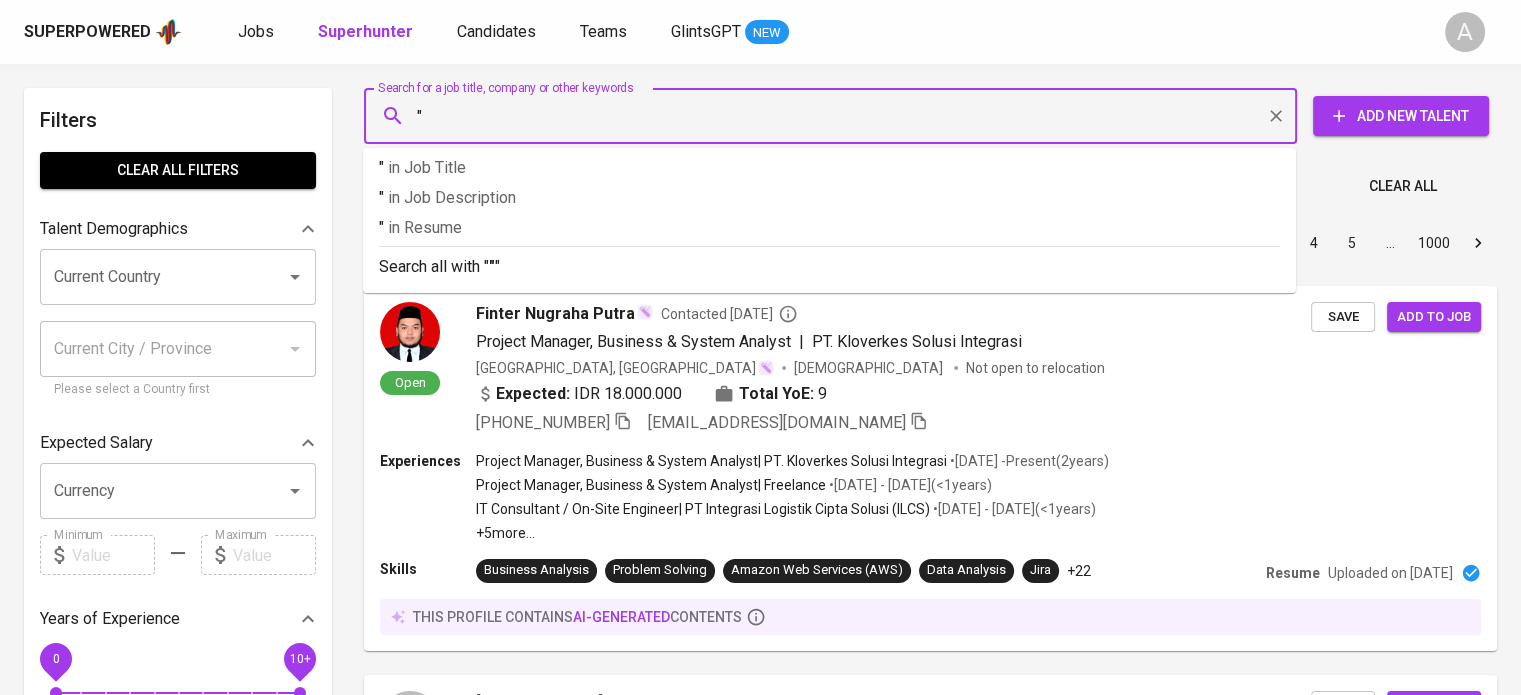 paste on "Maria Regita Anjanette" 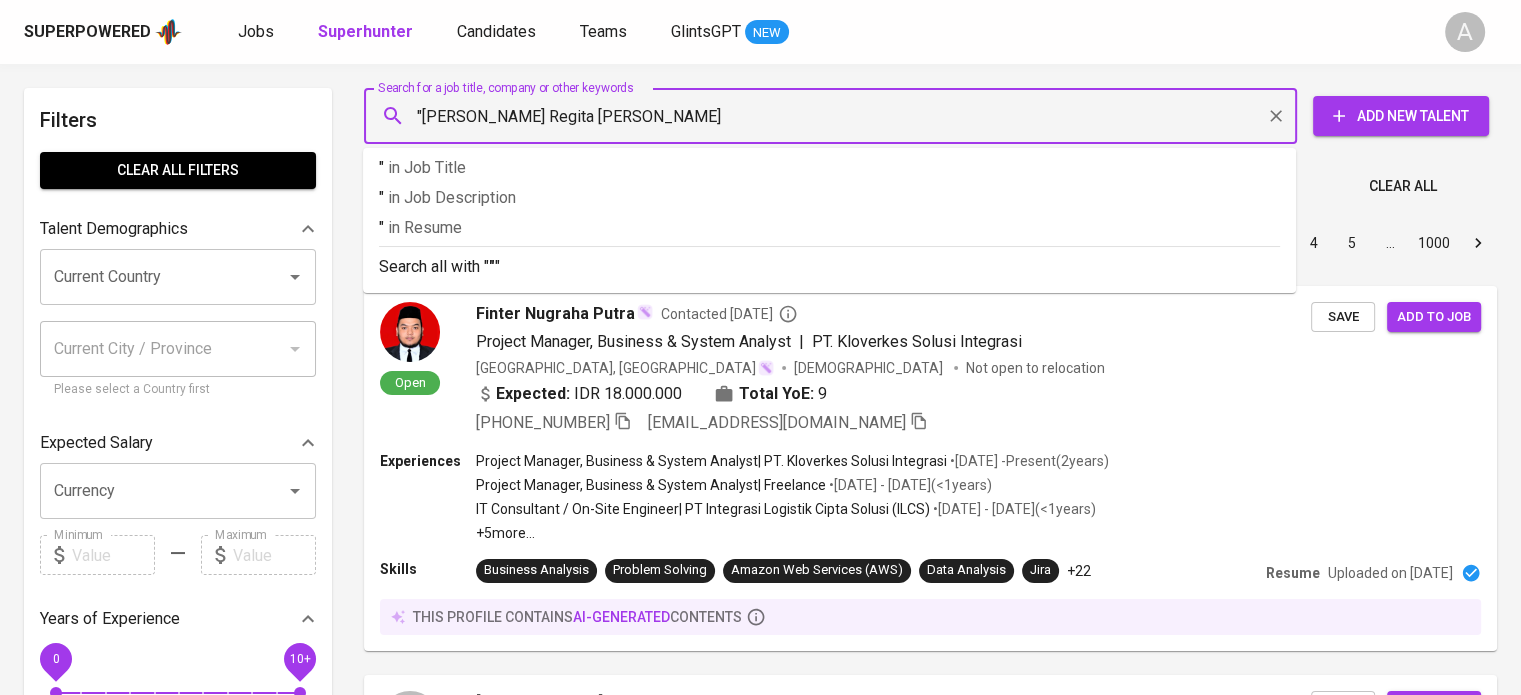 type on ""Maria Regita Anjanette"" 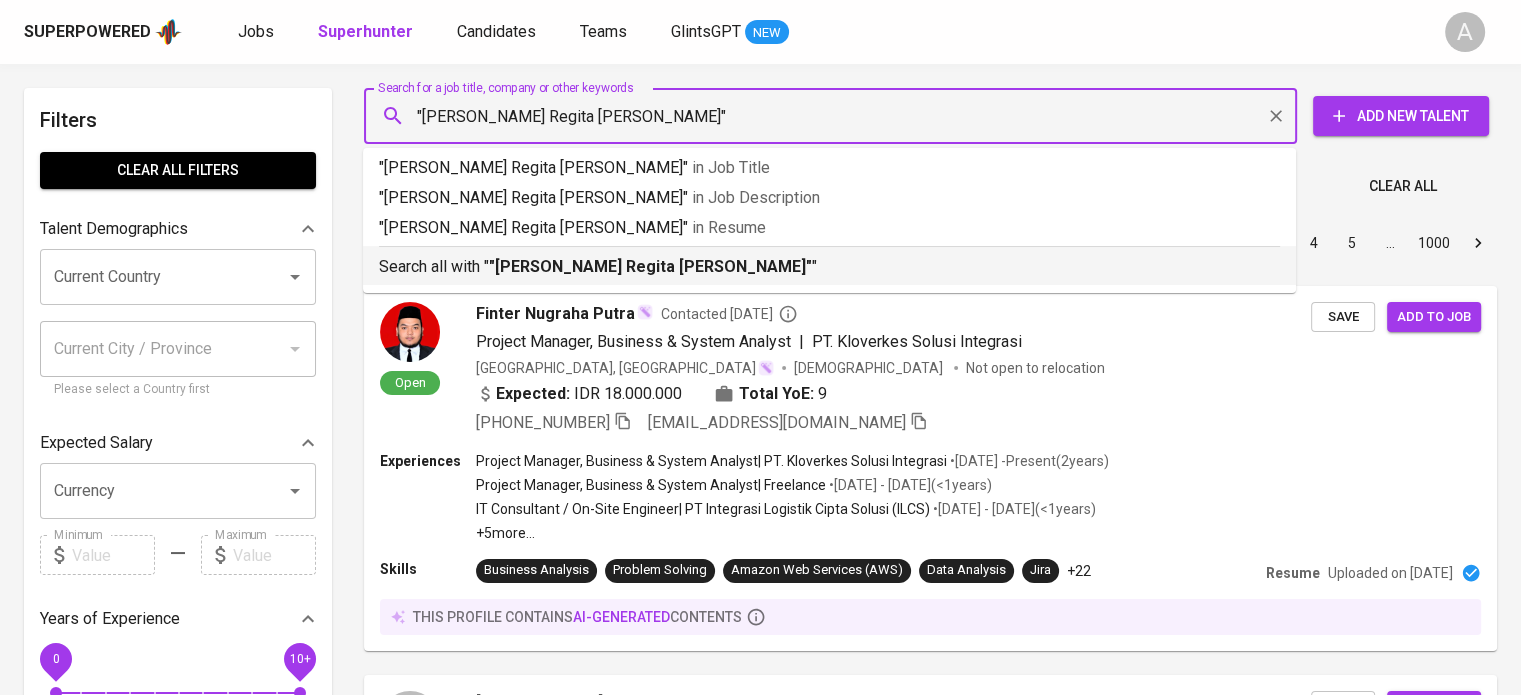 click on "Search all with " "Maria Regita Anjanette" "" at bounding box center [829, 262] 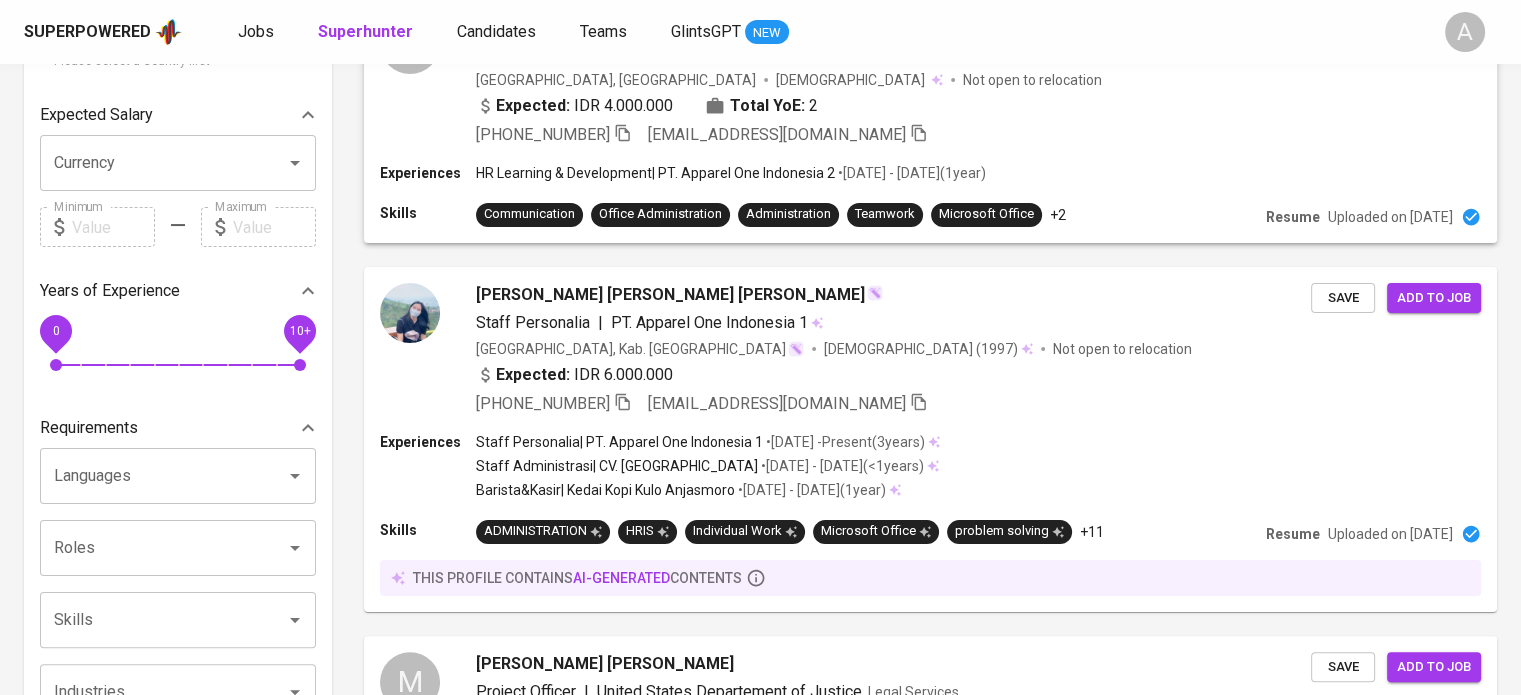 scroll, scrollTop: 222, scrollLeft: 0, axis: vertical 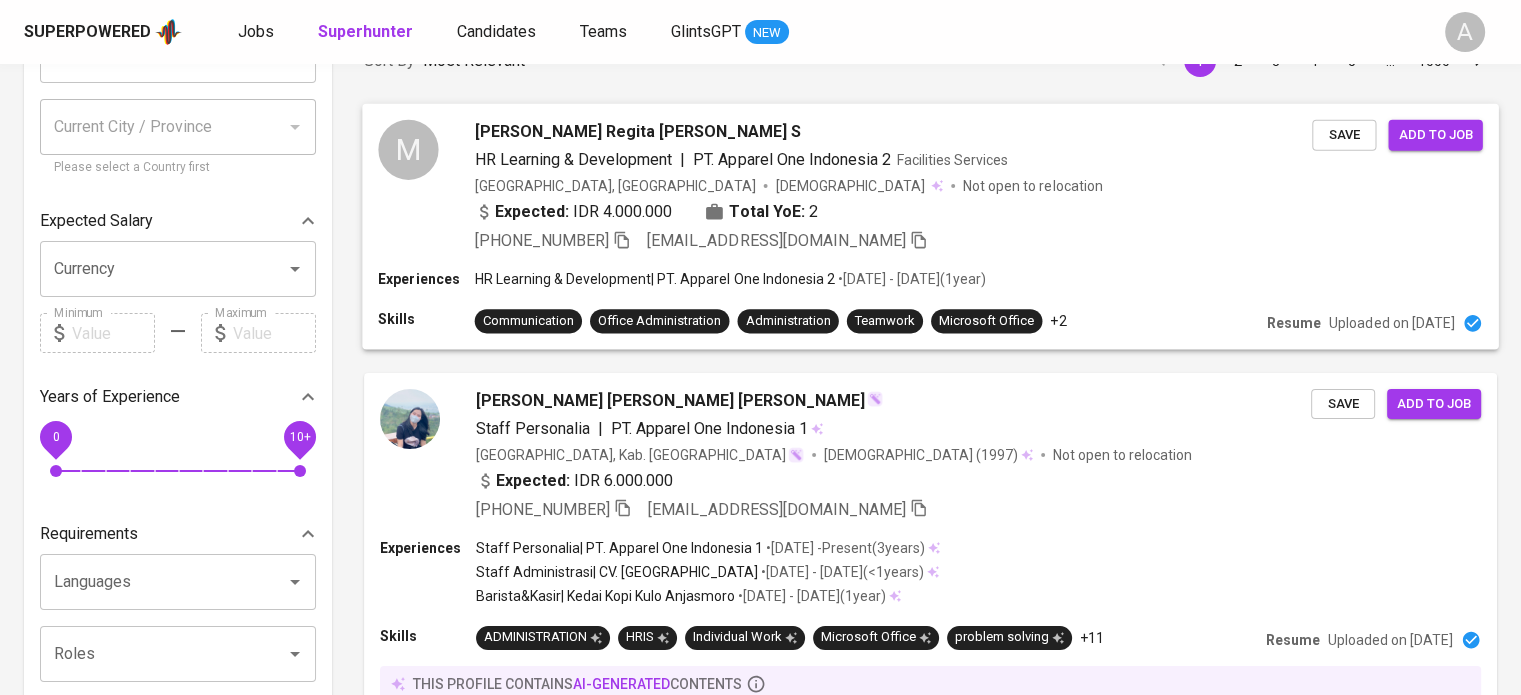 click on "Indonesia, Semarang Female   Not open to relocation" at bounding box center [894, 185] 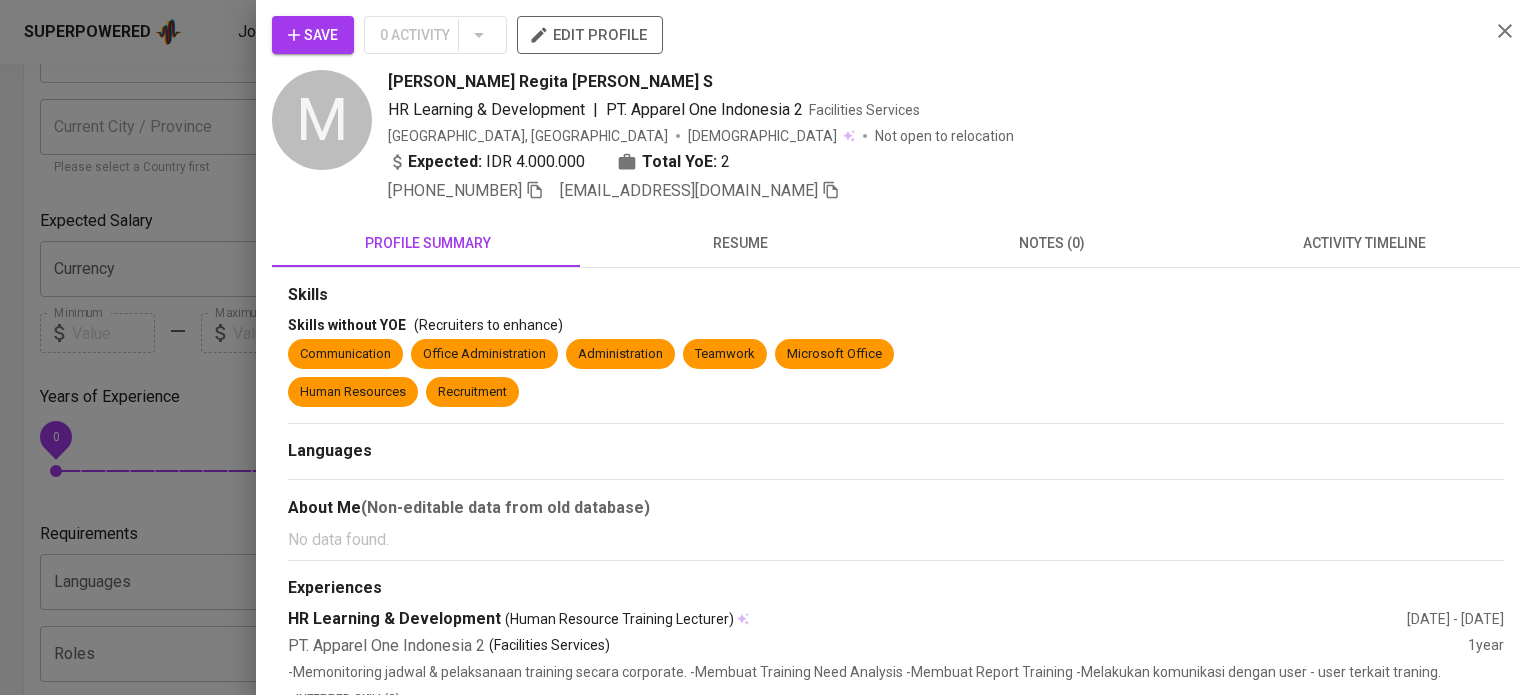 scroll, scrollTop: 171, scrollLeft: 0, axis: vertical 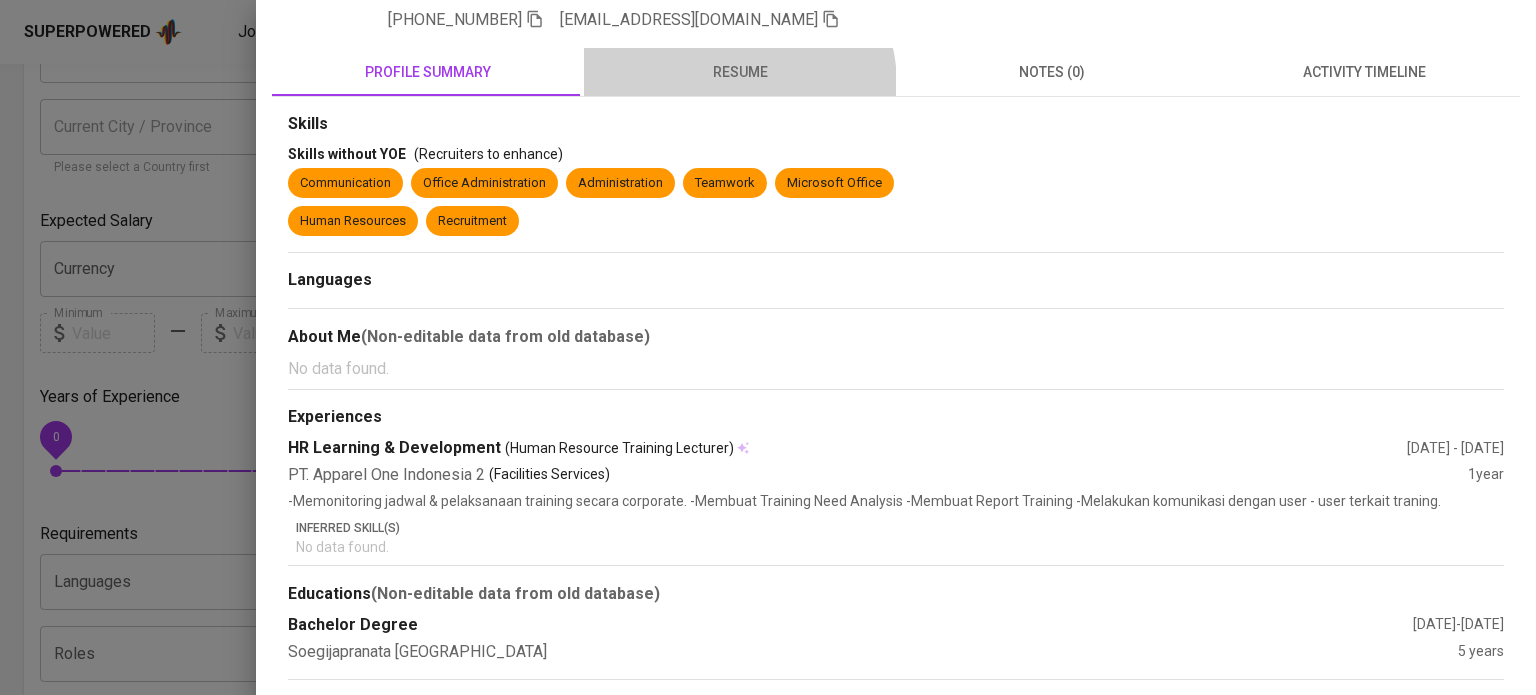 click on "resume" at bounding box center (740, 72) 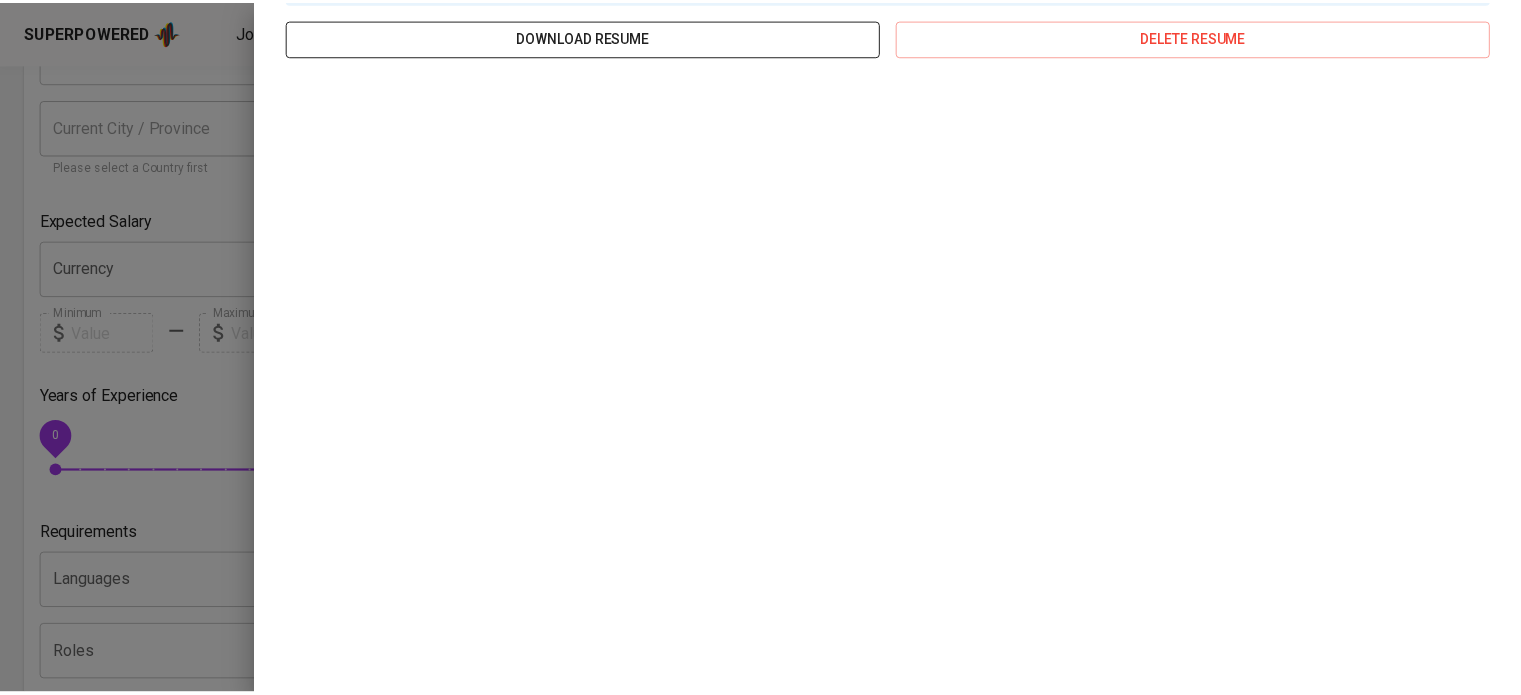 scroll, scrollTop: 336, scrollLeft: 0, axis: vertical 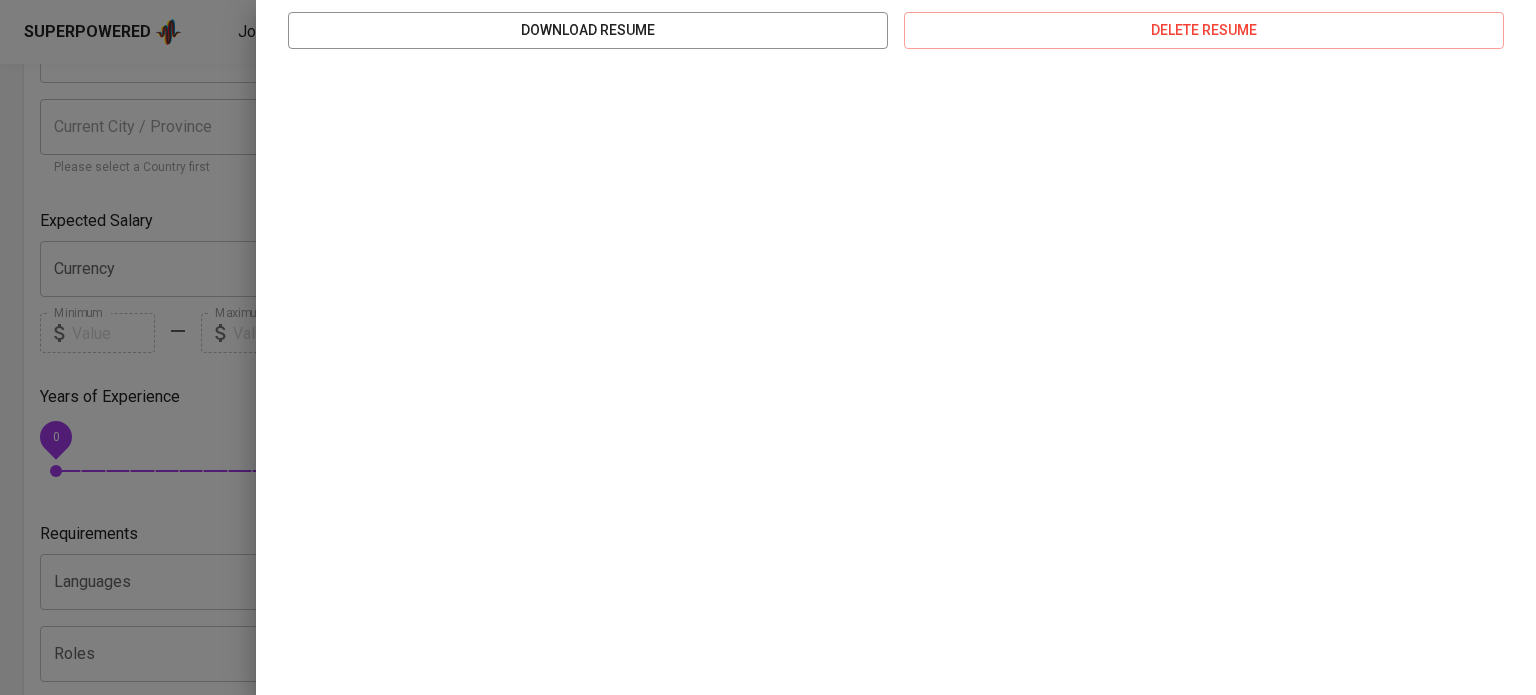 click at bounding box center [768, 347] 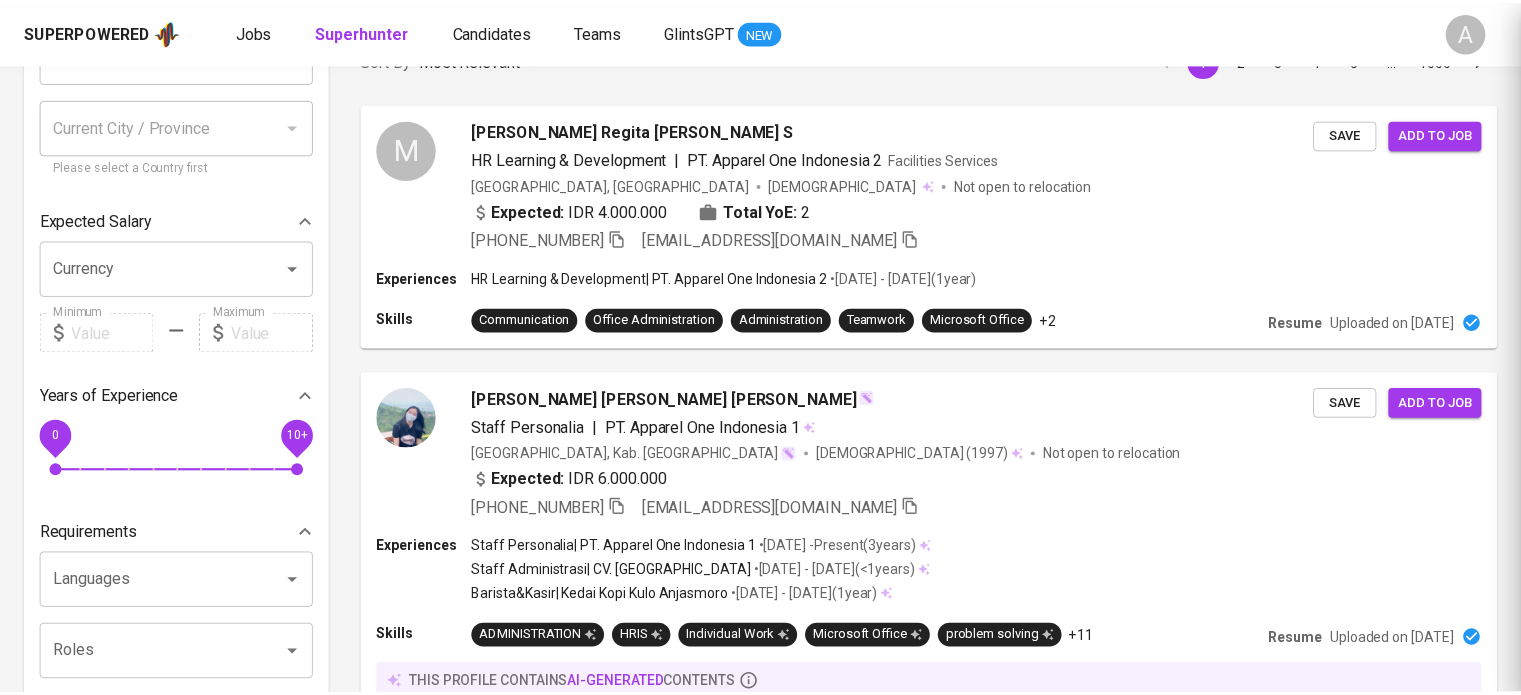 scroll, scrollTop: 0, scrollLeft: 0, axis: both 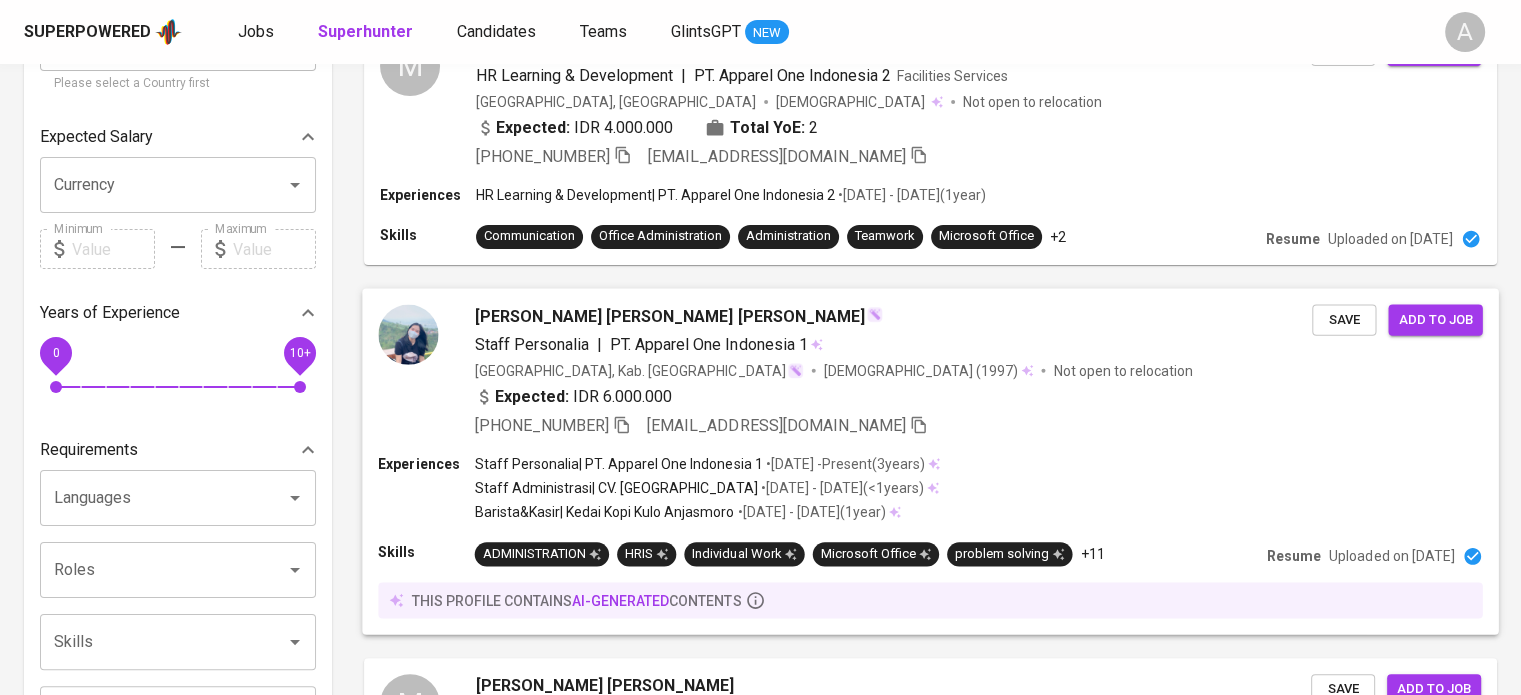 click on "Expected:   IDR 6.000.000" at bounding box center [894, 398] 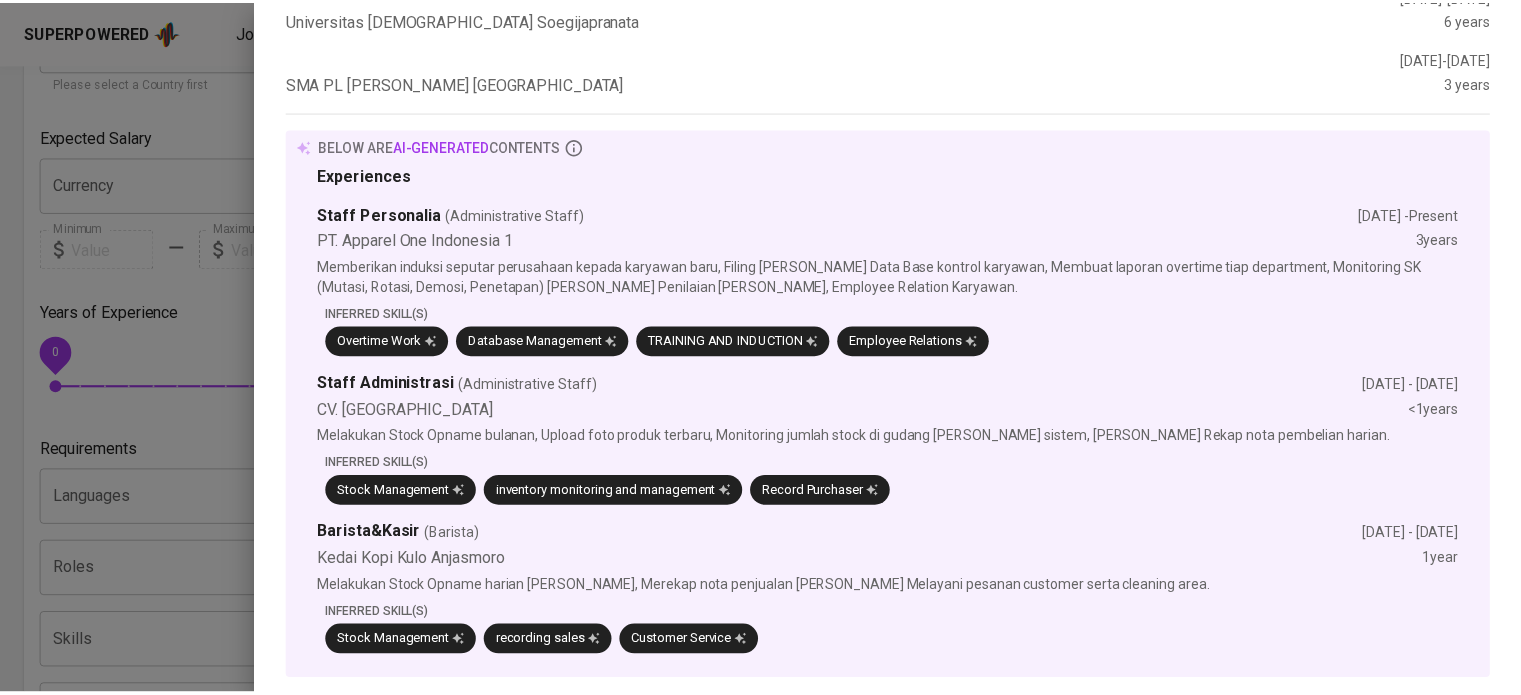 scroll, scrollTop: 78, scrollLeft: 0, axis: vertical 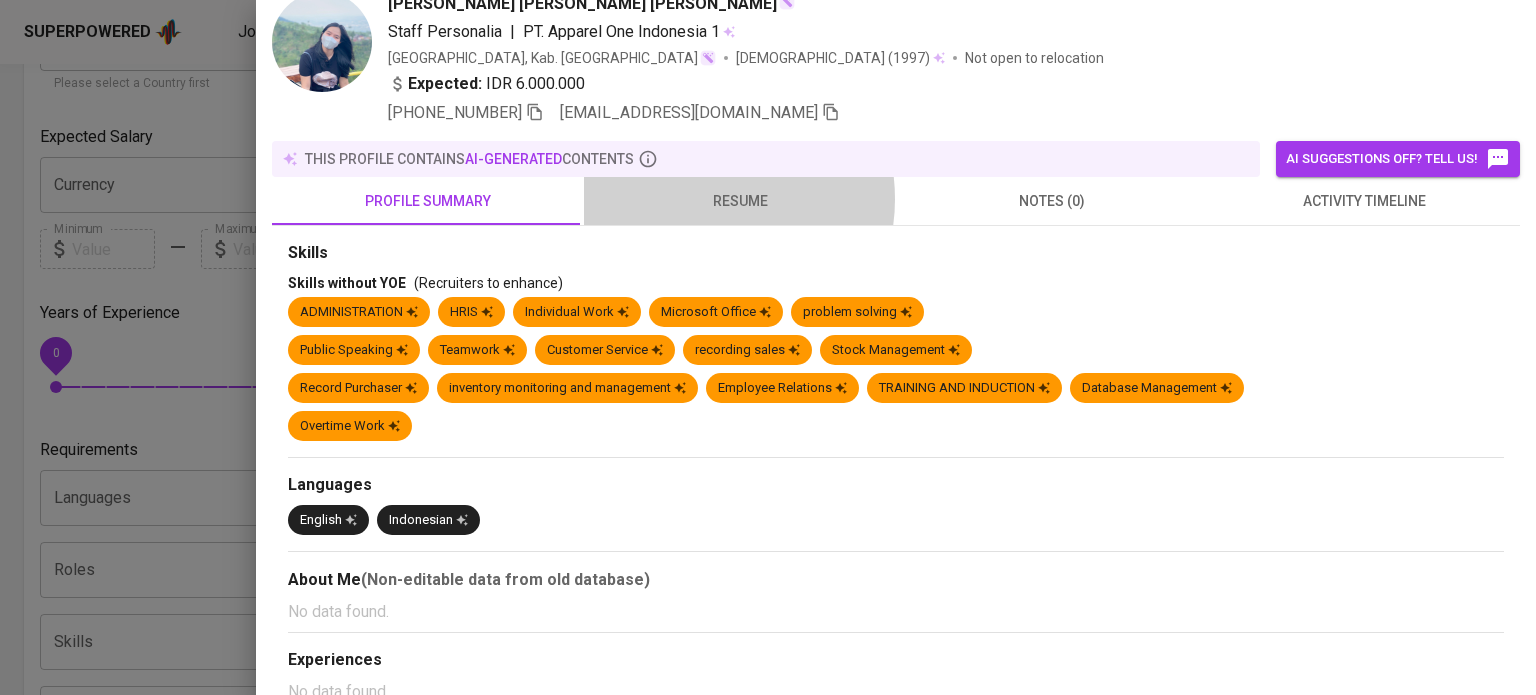 click on "resume" at bounding box center (740, 201) 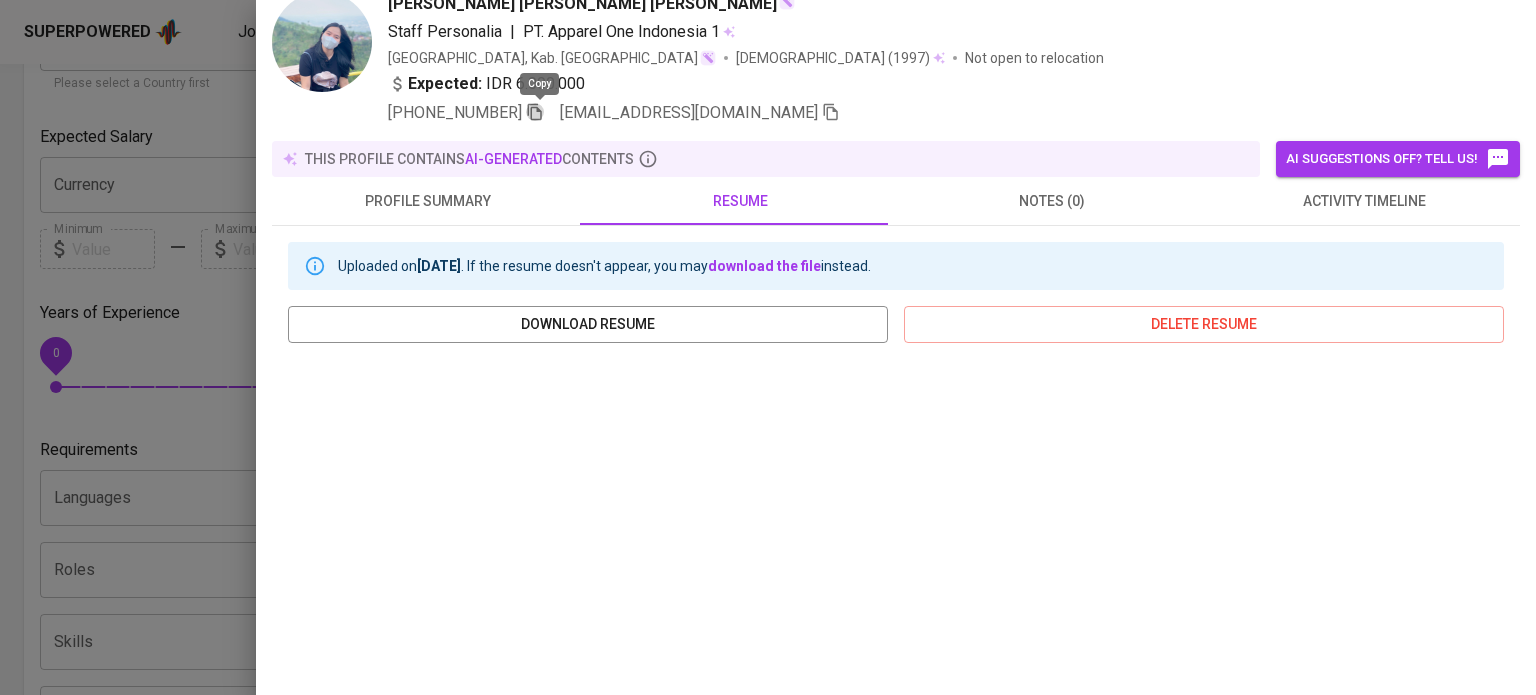 click 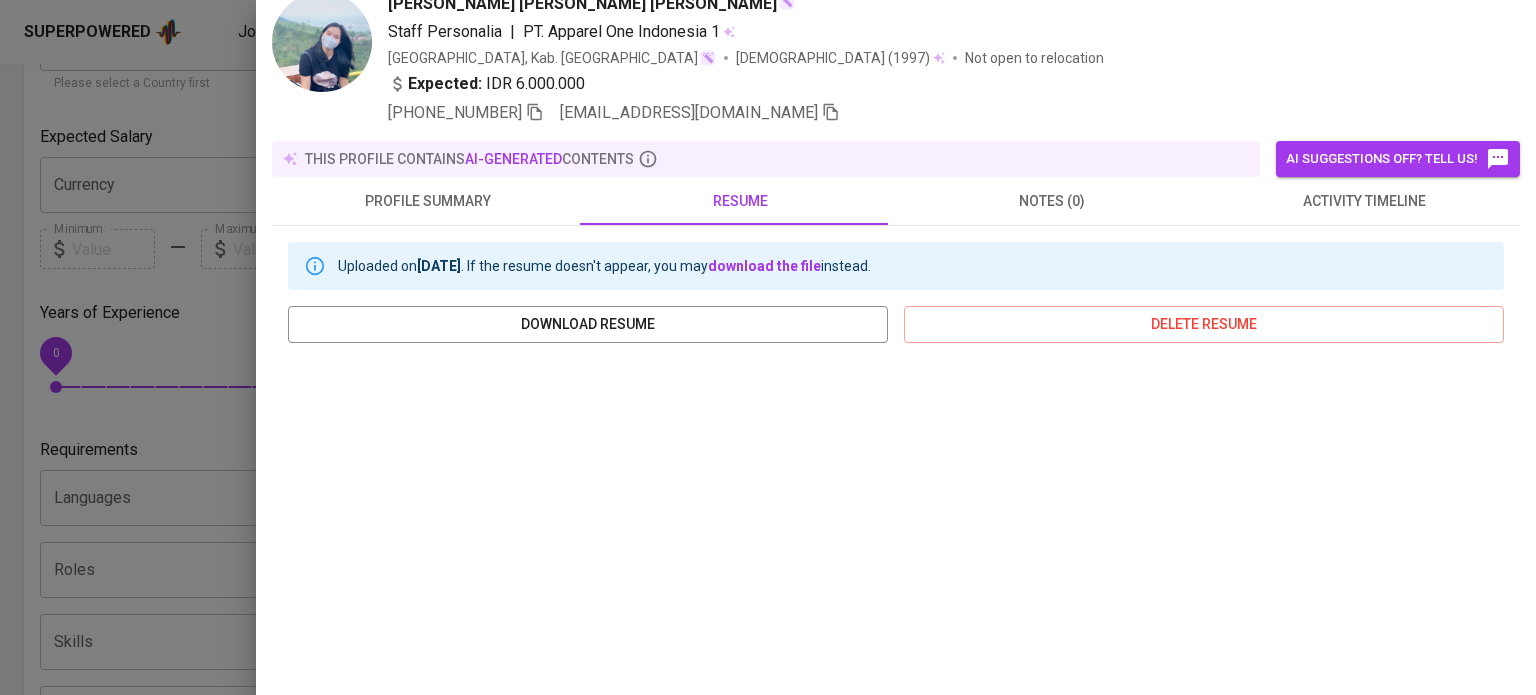 click at bounding box center [768, 347] 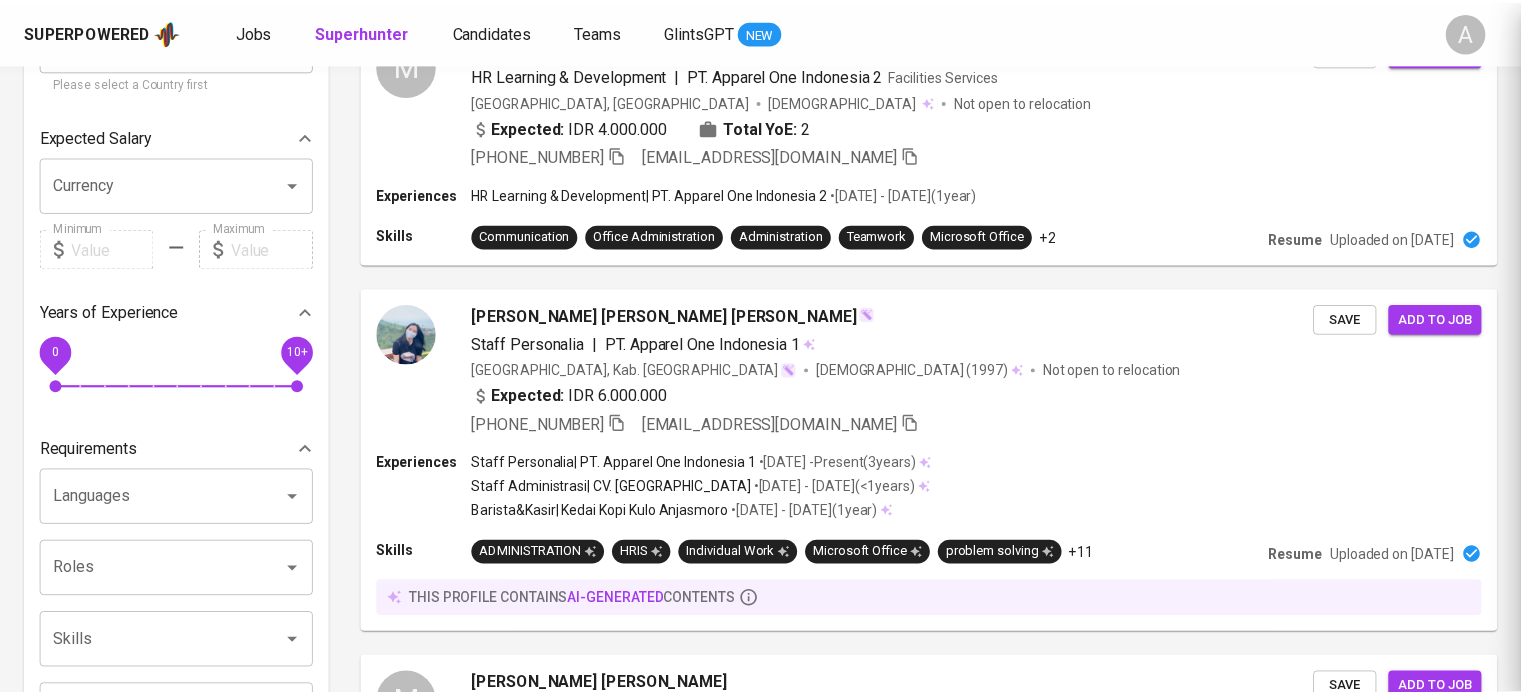 scroll, scrollTop: 0, scrollLeft: 0, axis: both 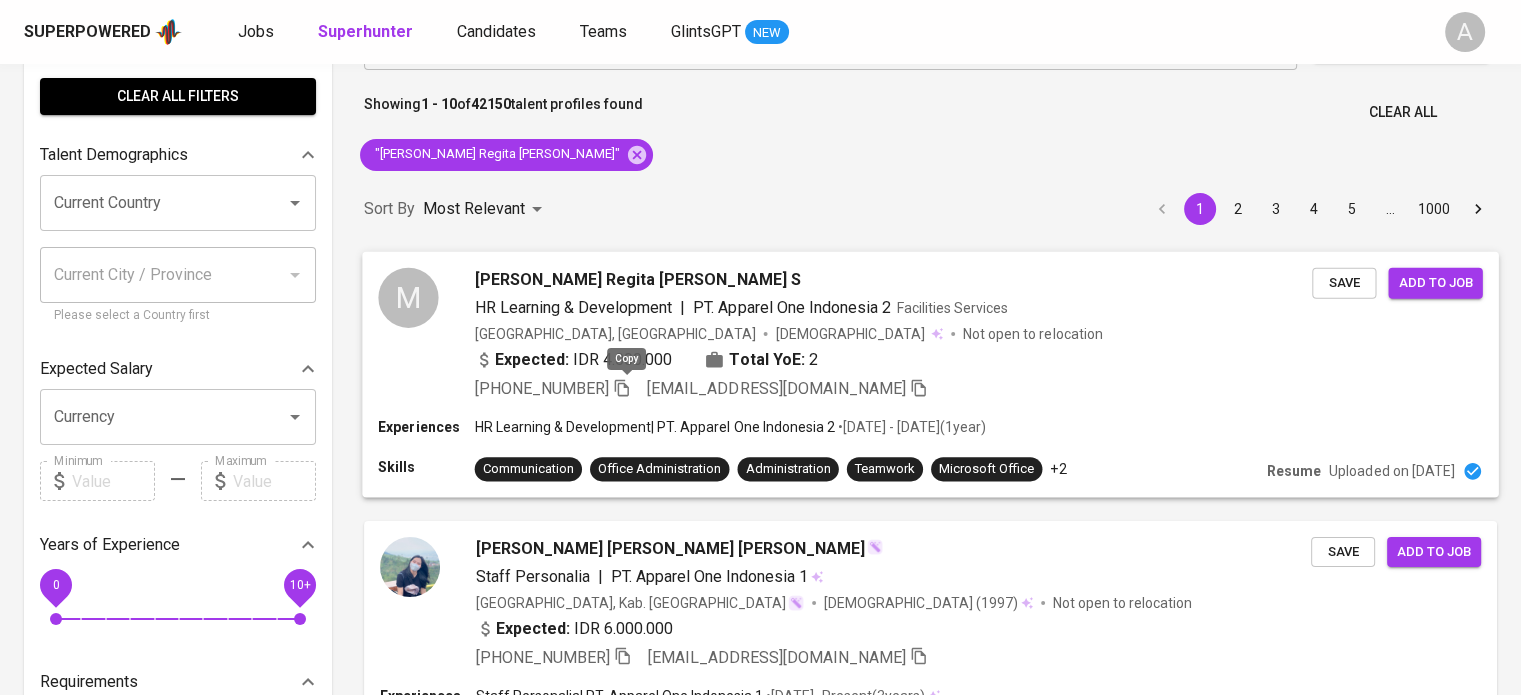 click 